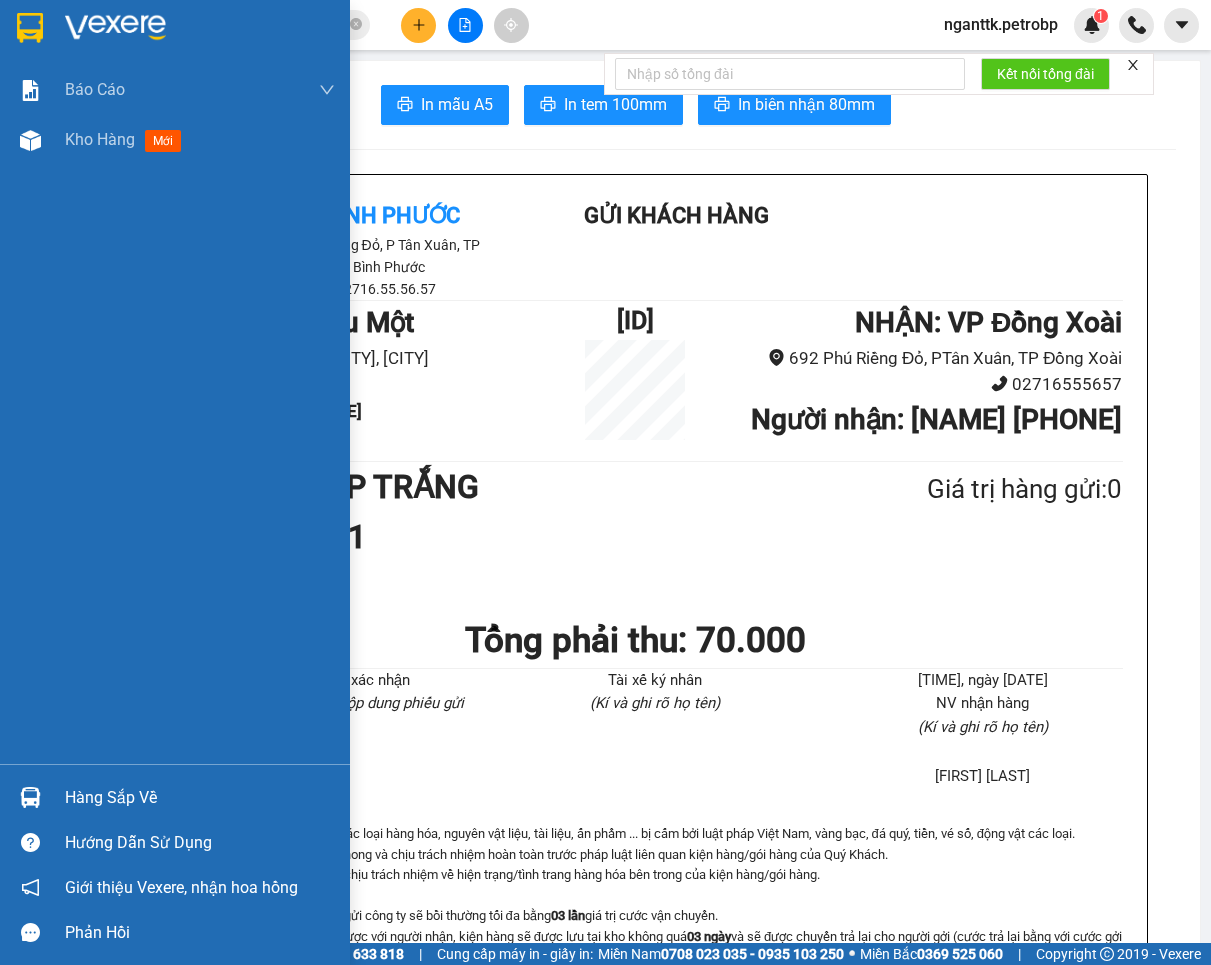 scroll, scrollTop: 0, scrollLeft: 0, axis: both 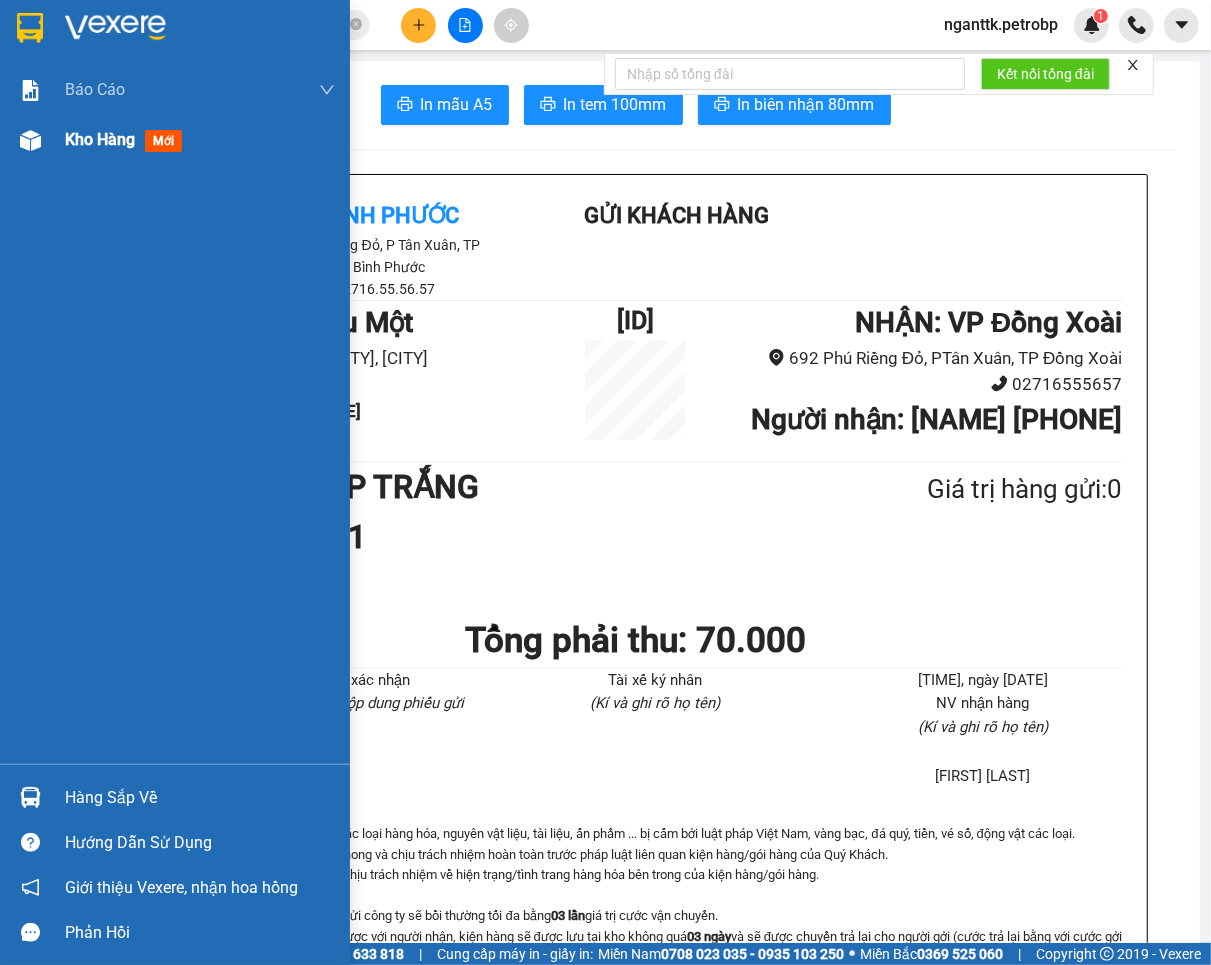 drag, startPoint x: 38, startPoint y: 142, endPoint x: 167, endPoint y: 162, distance: 130.54118 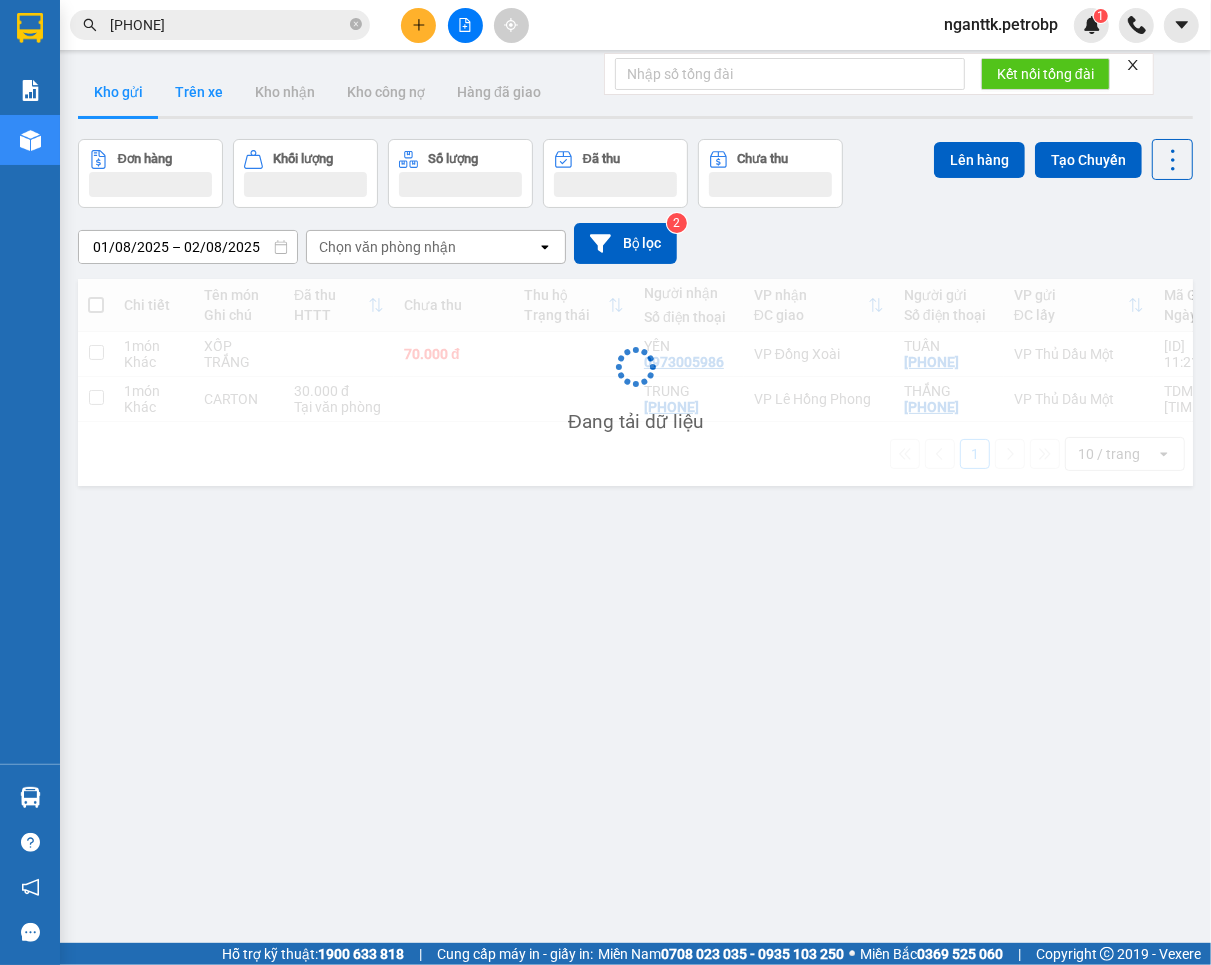 click on "Trên xe" at bounding box center [199, 92] 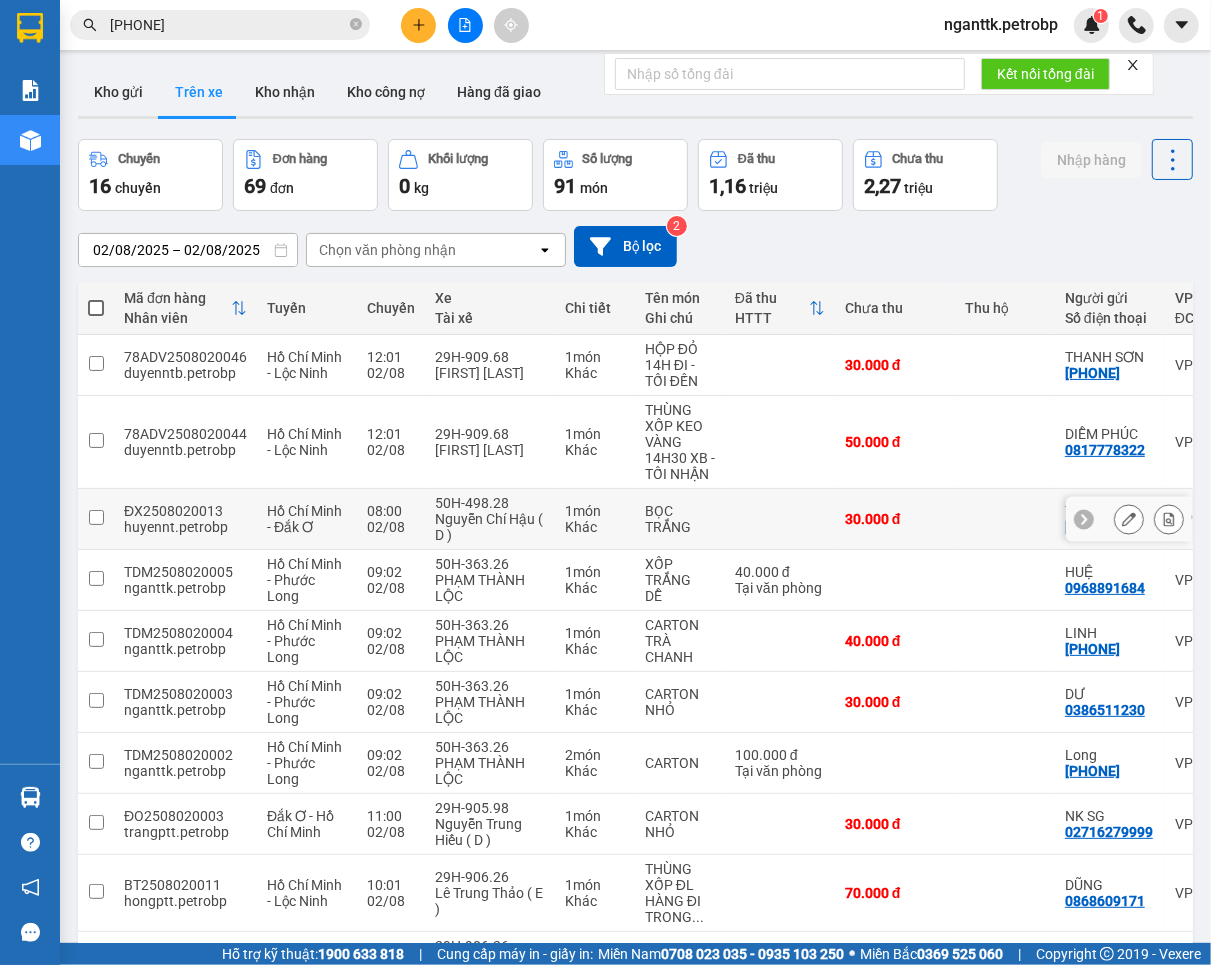 type 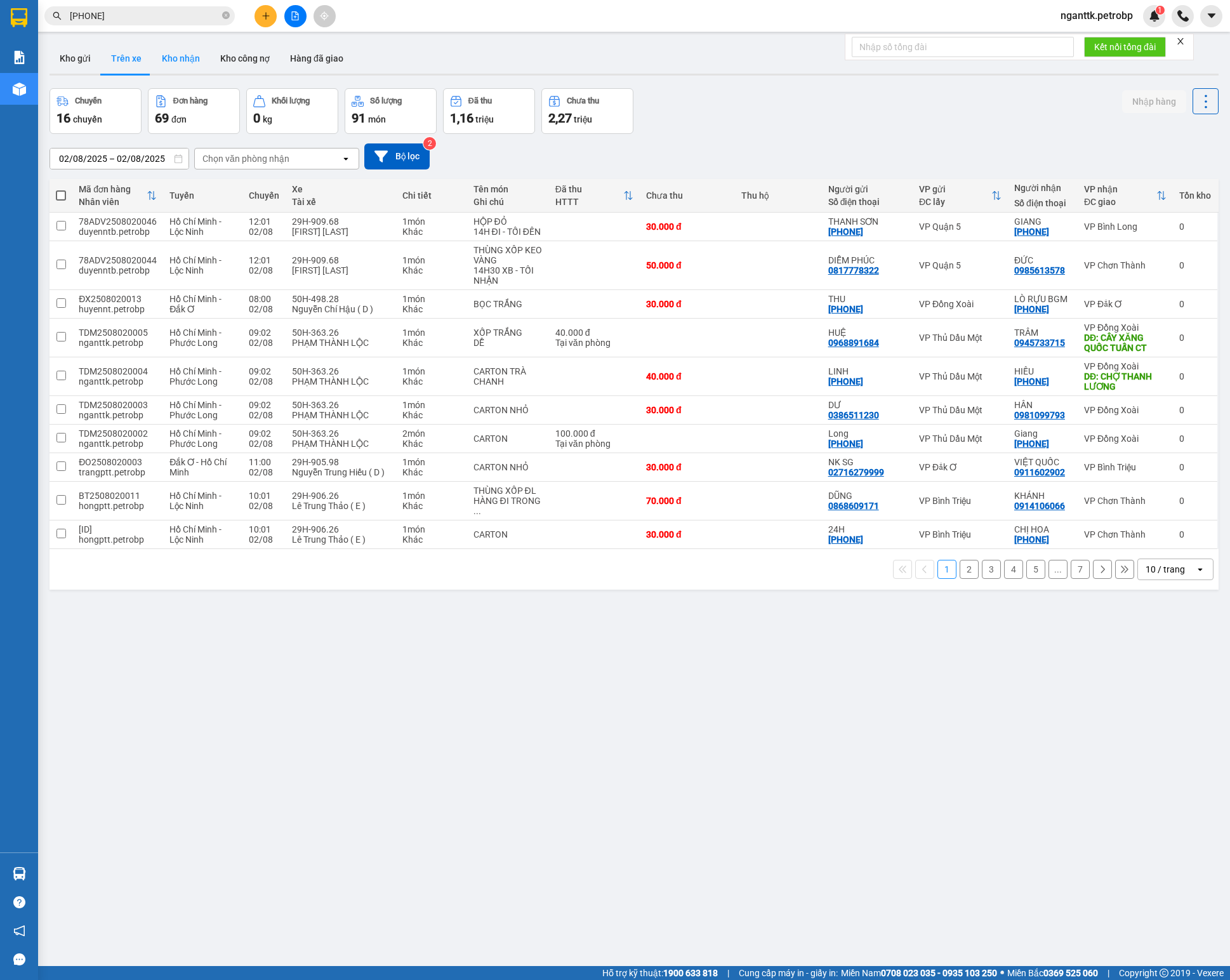 click on "Kho nhận" at bounding box center [181, 58] 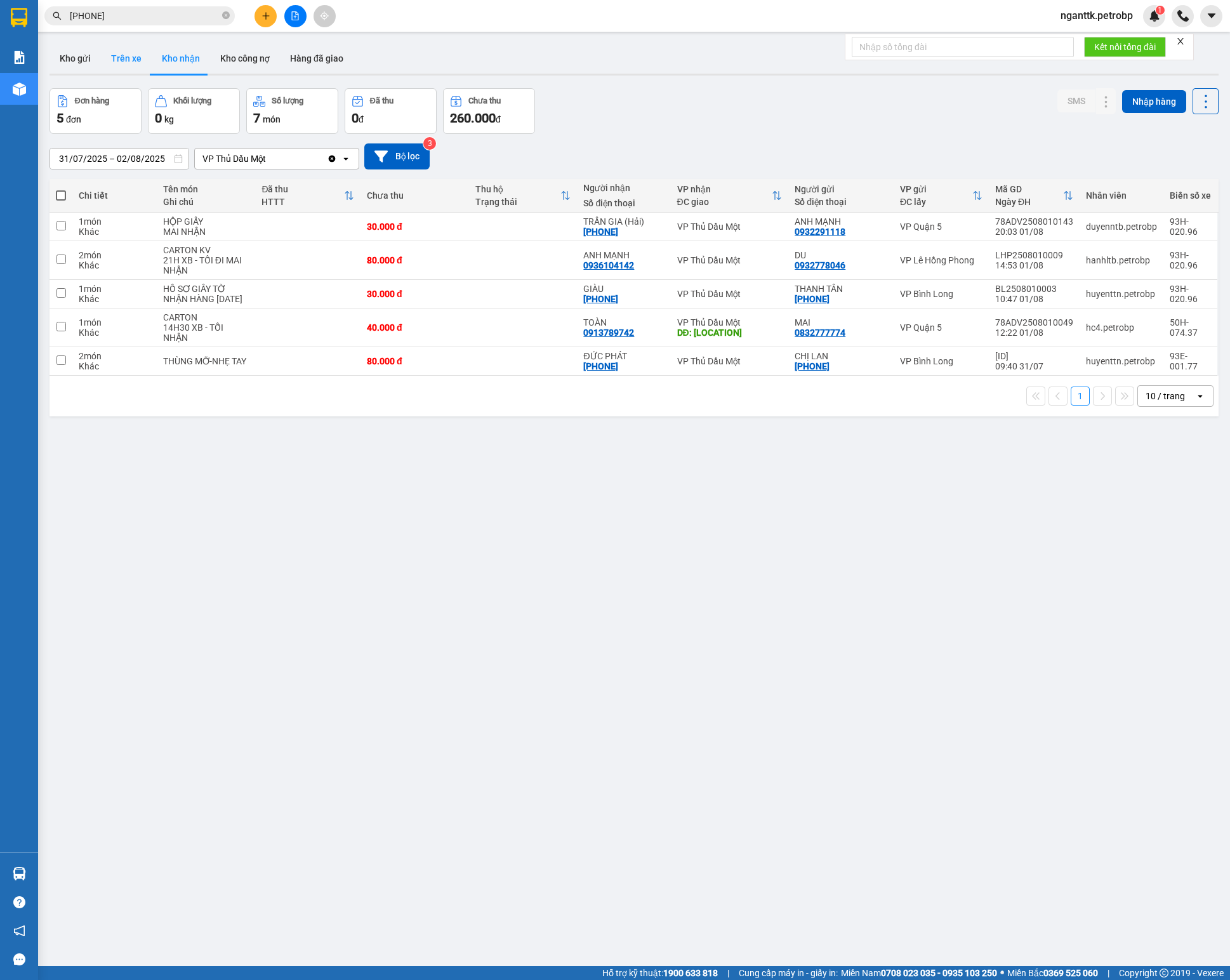 click on "Trên xe" at bounding box center [126, 58] 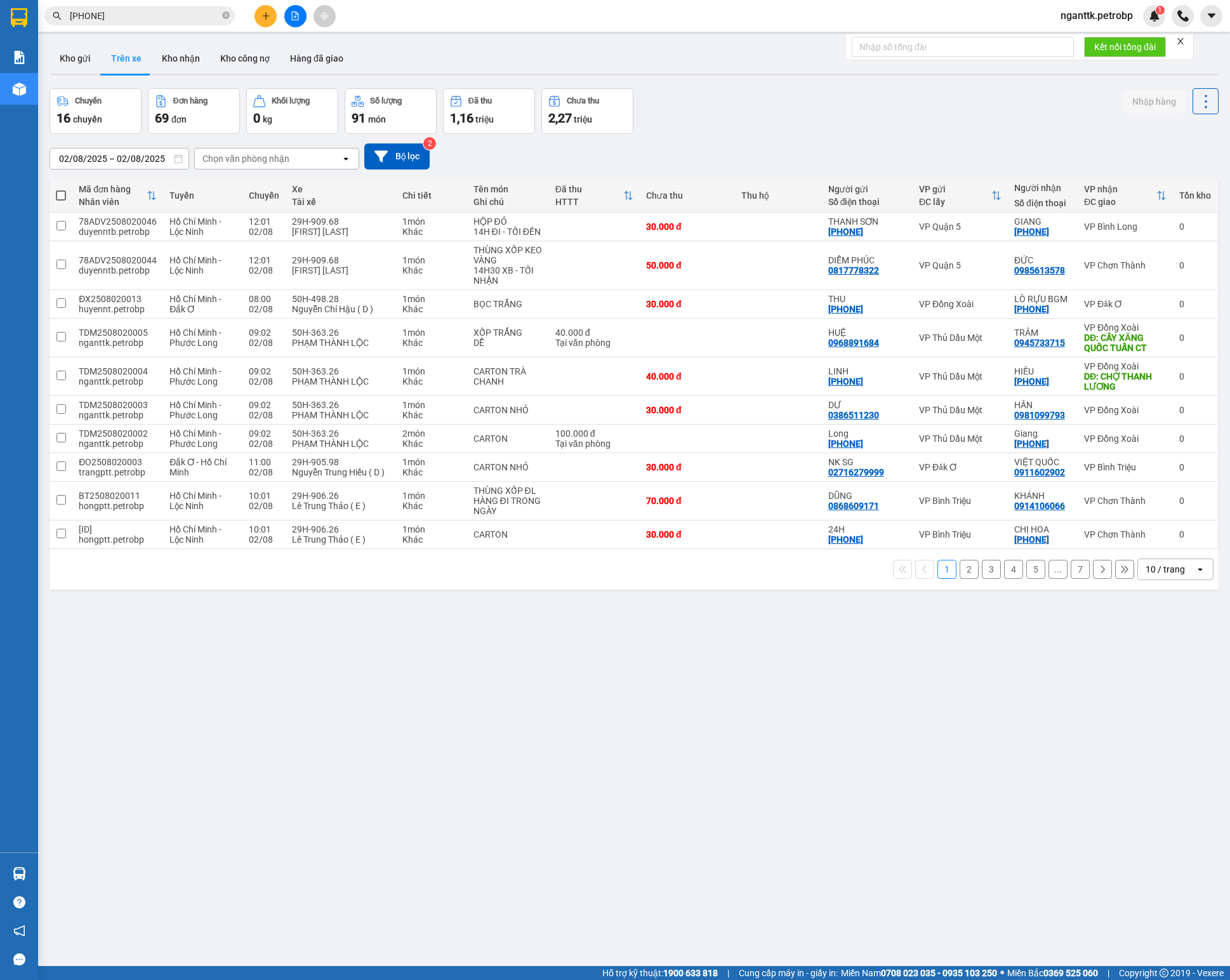 click on "Chọn văn phòng nhận" at bounding box center [268, 159] 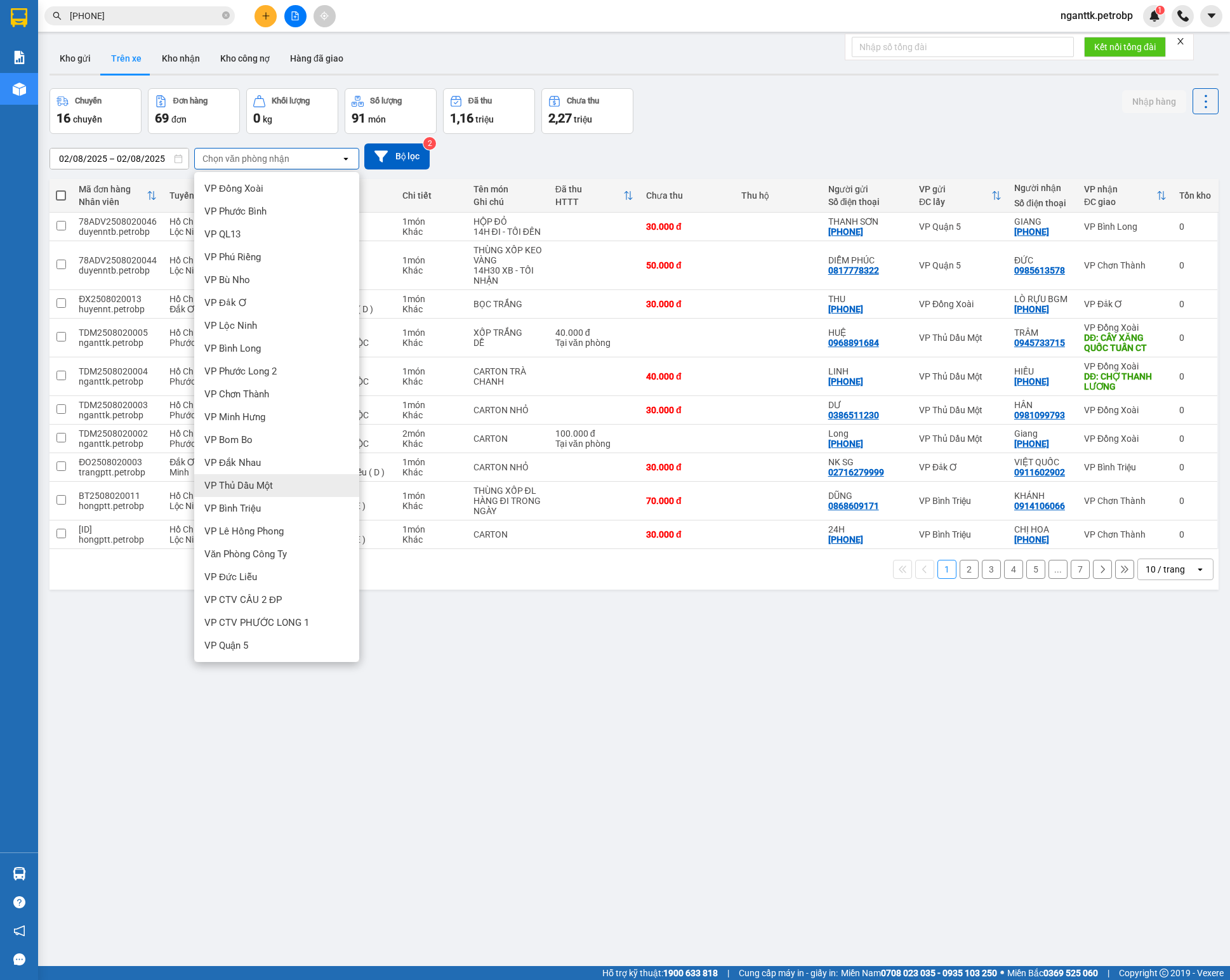 click on "VP Thủ Dầu Một" at bounding box center (239, 486) 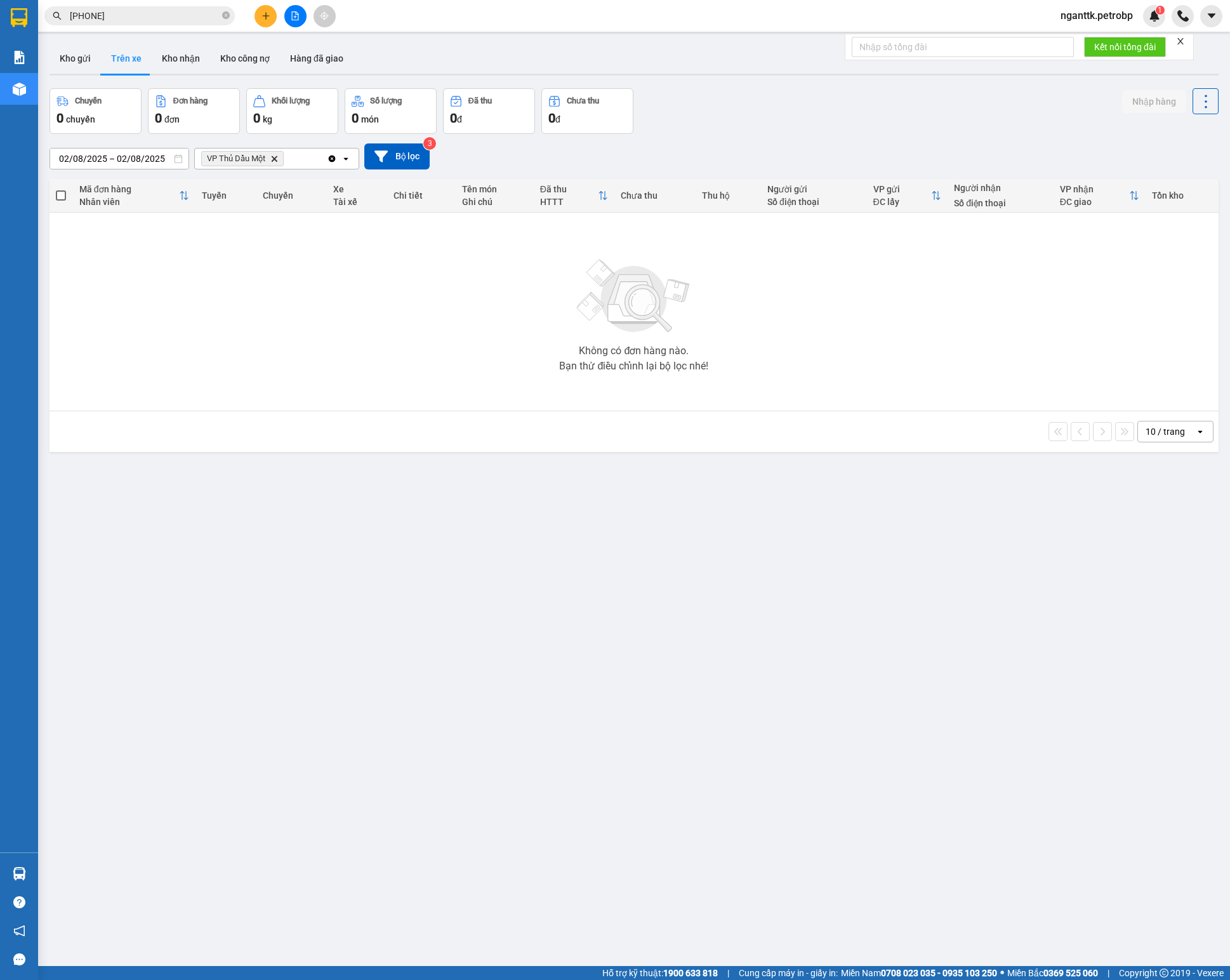 click on "02/08/2025 – 02/08/2025" at bounding box center (119, 159) 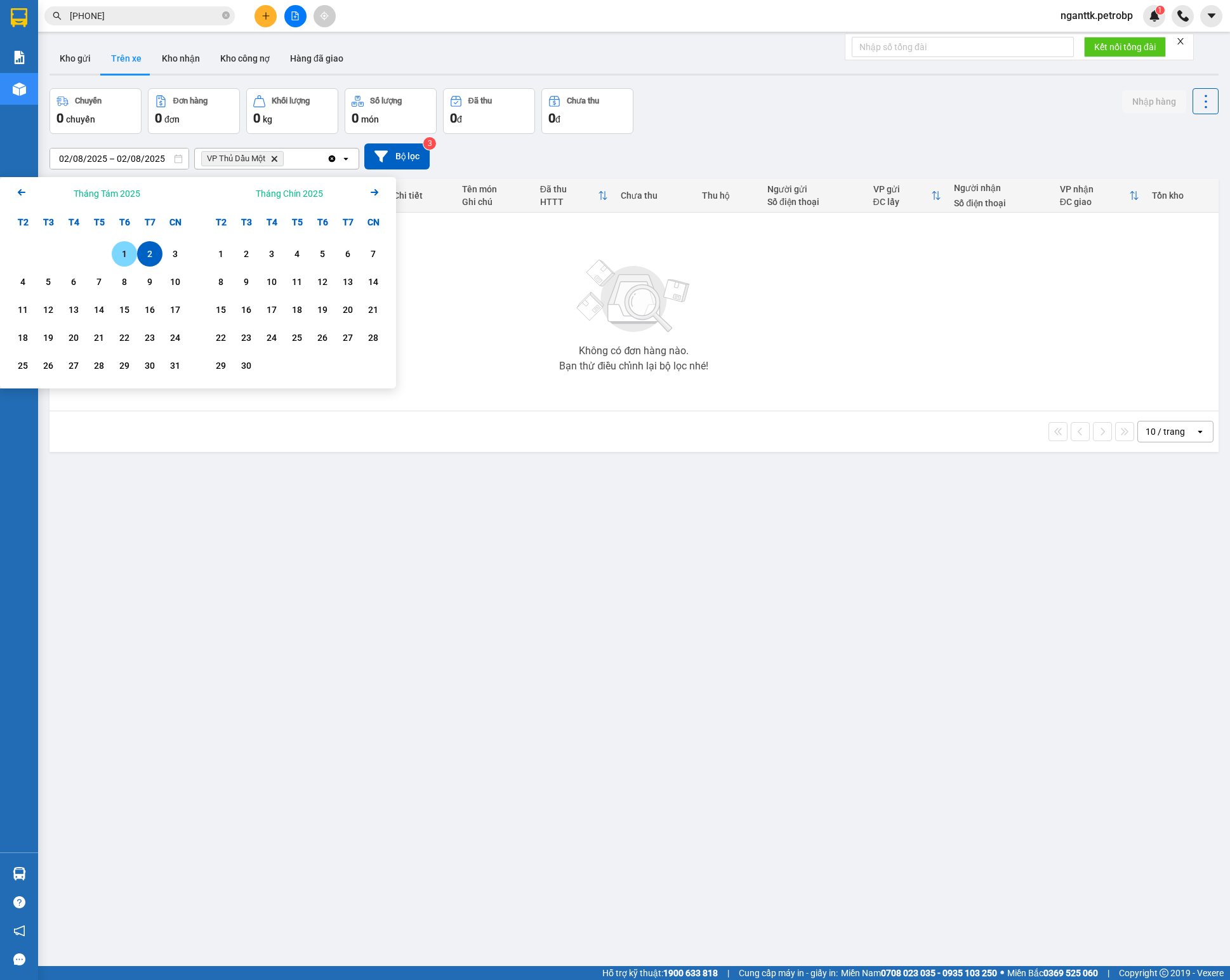 click on "1" at bounding box center [124, 254] 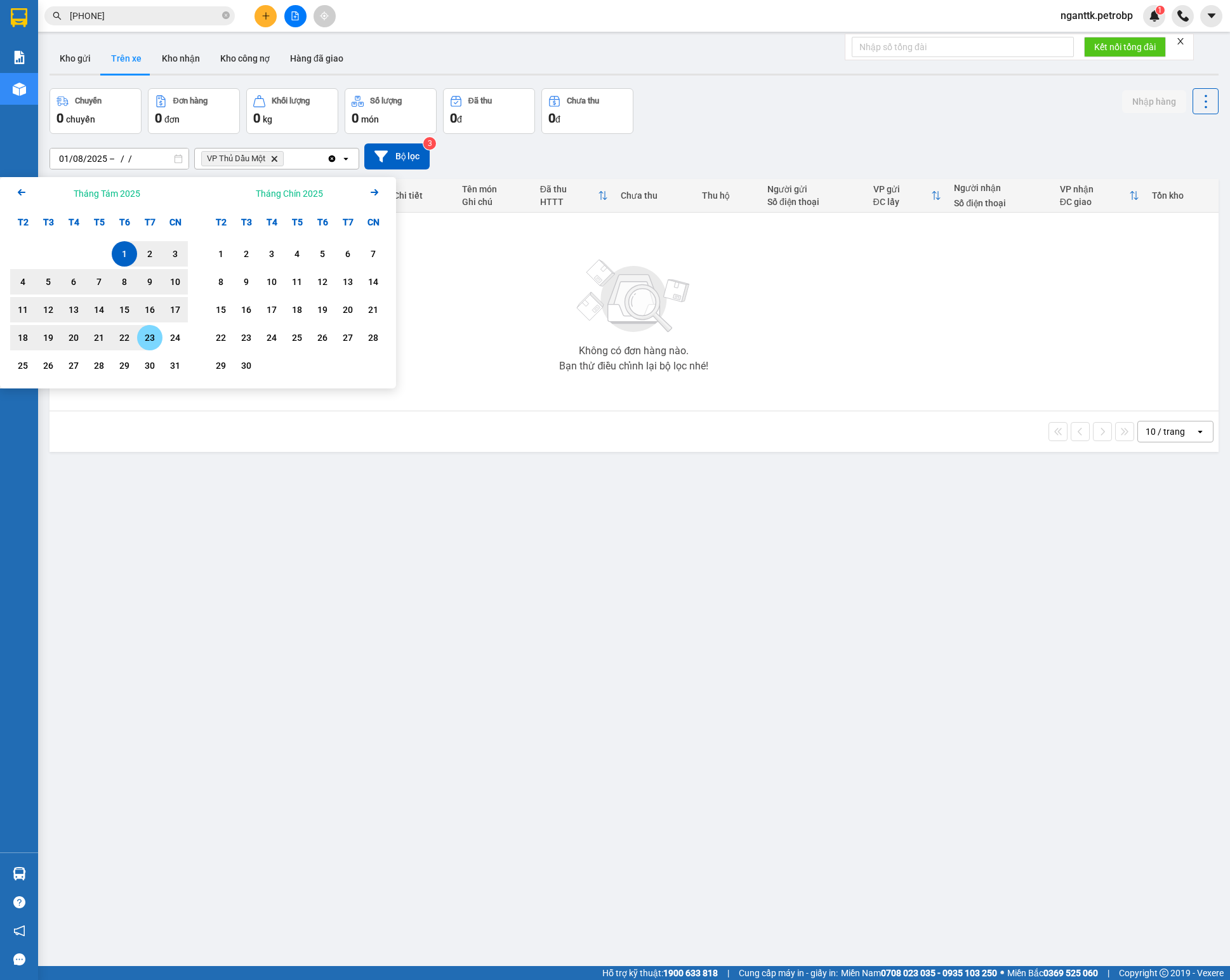 click on "23" at bounding box center (150, 338) 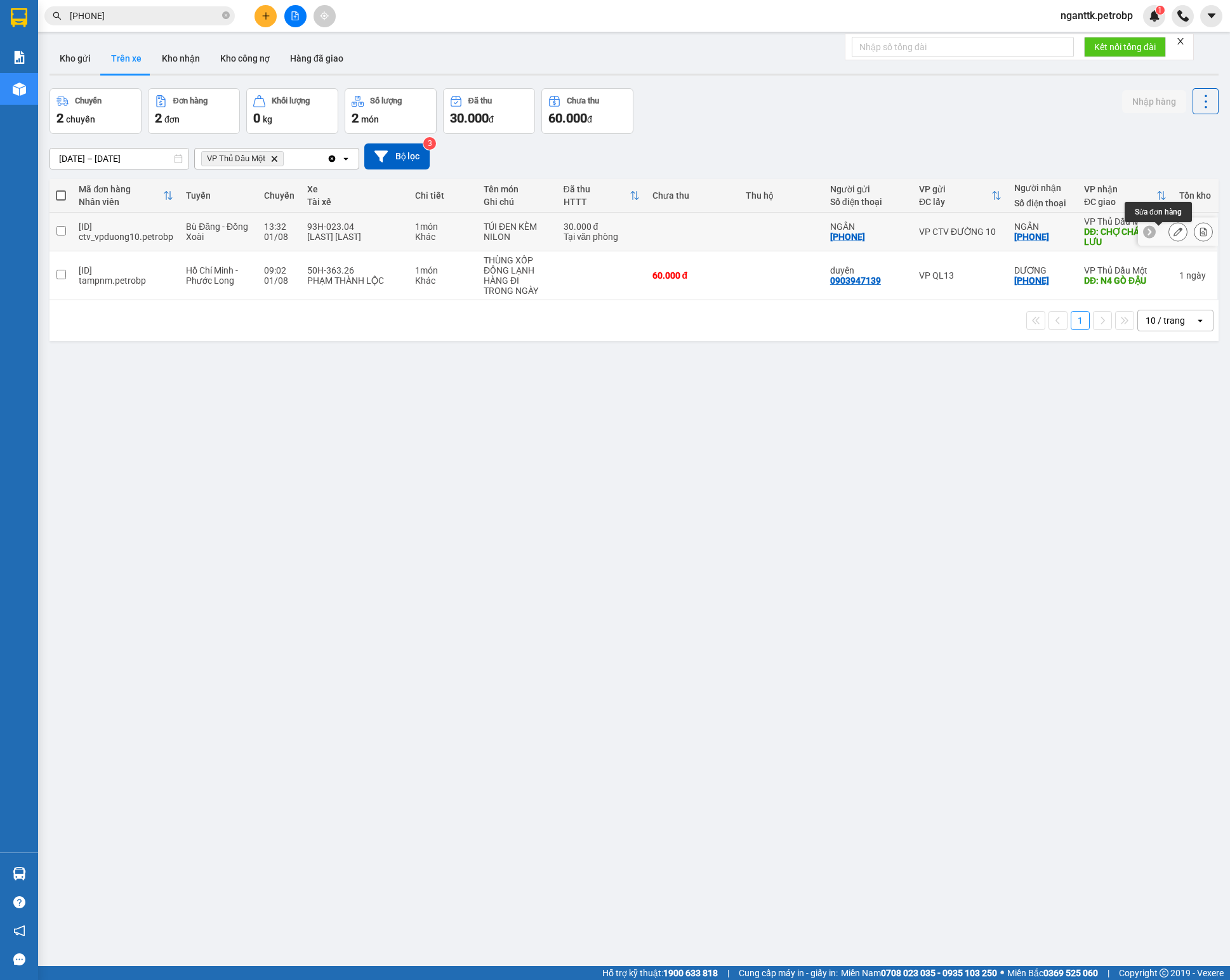 click 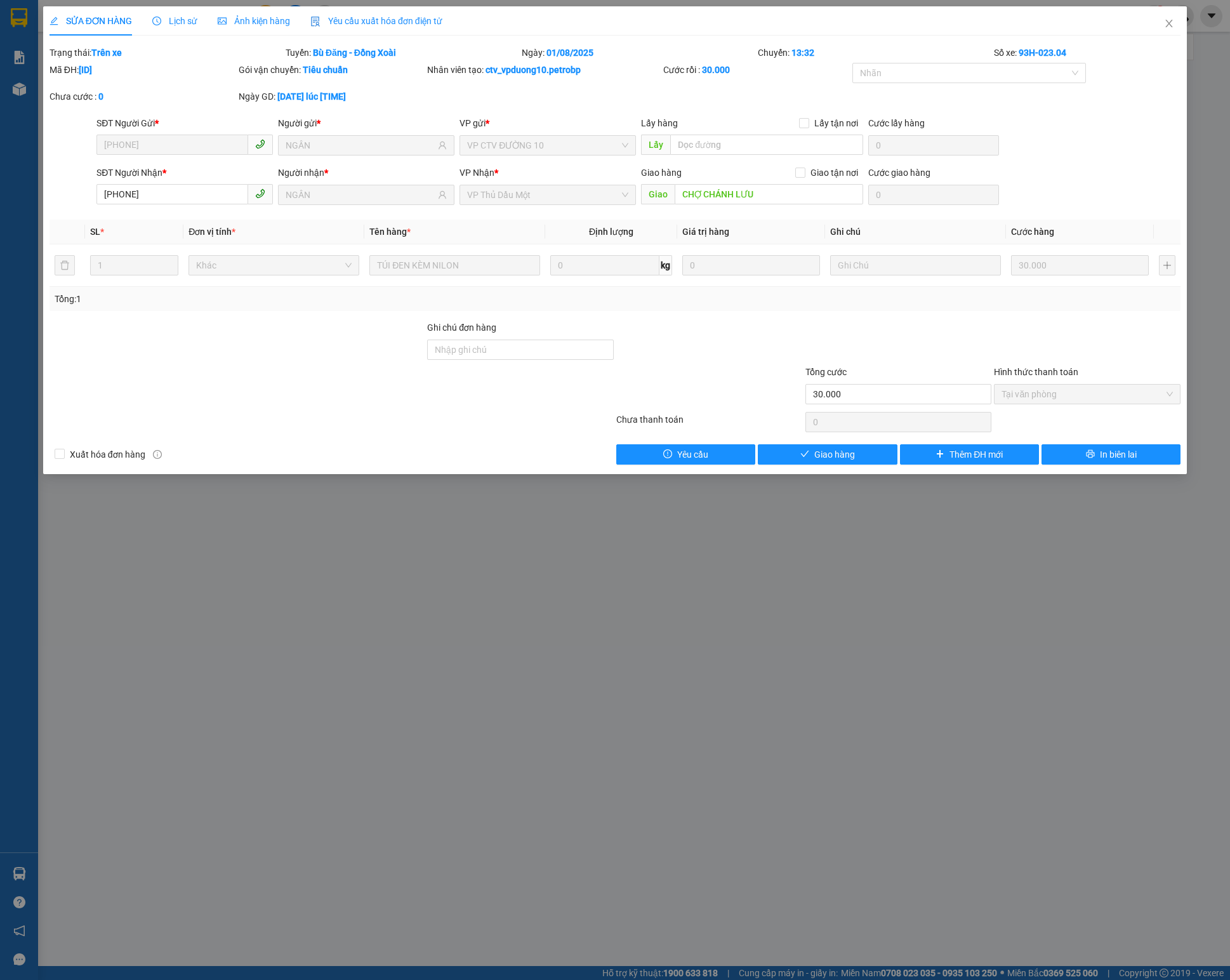 click on "Lịch sử" at bounding box center (175, 21) 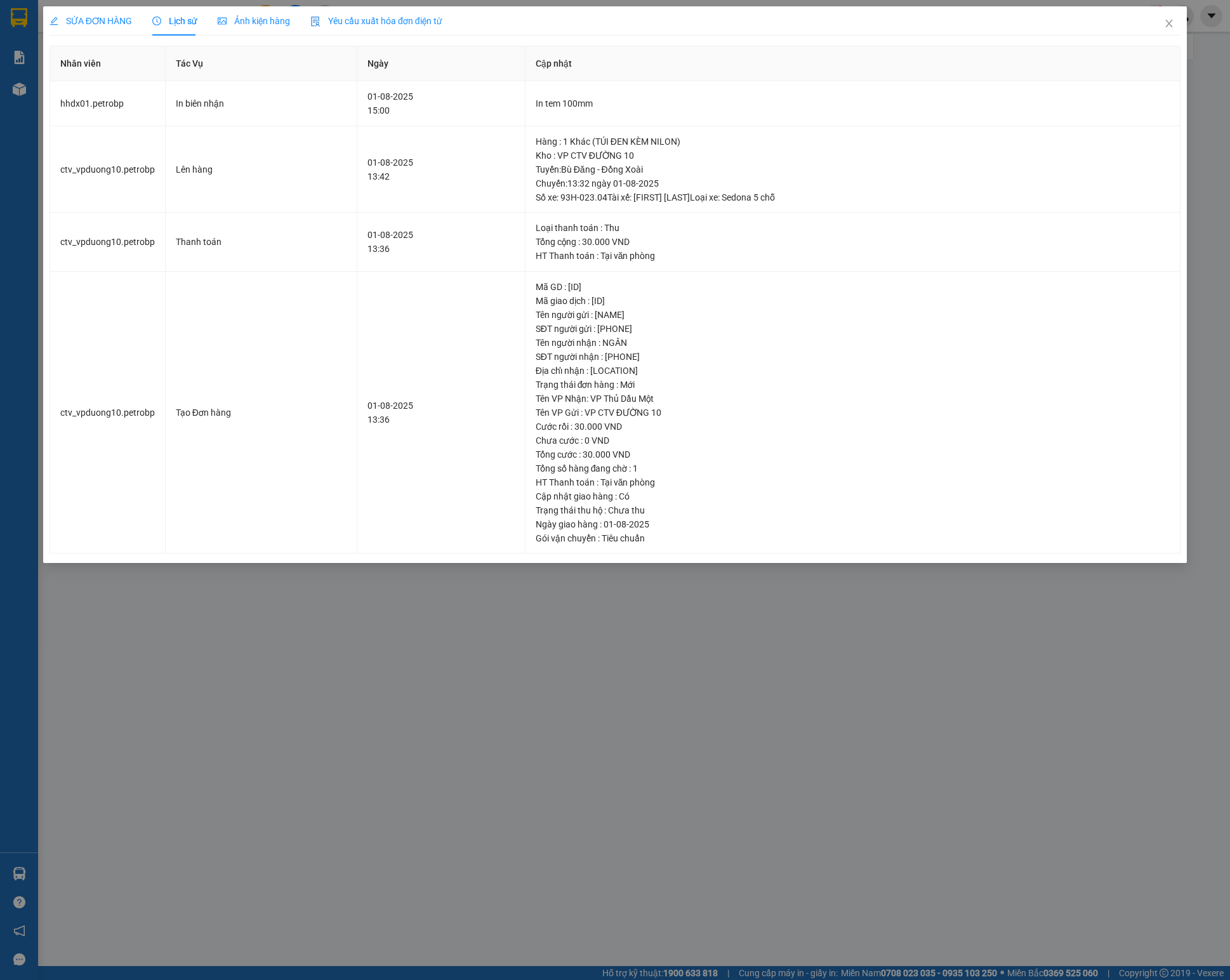 click on "SỬA ĐƠN HÀNG Lịch sử Ảnh kiện hàng Yêu cầu xuất hóa đơn điện tử Total Paid Fee 30.000 Total UnPaid Fee 0 Cash Collection Total Fee Trạng thái:  Trên xe Tuyến:   Bù Đăng - Đồng Xoài Ngày:   01/08/2025 Chuyến:   13:32 Số xe:   93H-023.04 Mã ĐH:  CTVĐ102508010001 Gói vận chuyển:   Tiêu chuẩn Nhân viên tạo:   ctv_vpduong10.petrobp Cước rồi :   30.000   Nhãn Chưa cước :   0 Ngày GD:   01-08-2025 lúc 13:36 SĐT Người Gửi  * 0348009070 Người gửi  * NGÂN VP gửi  * VP CTV ĐƯỜNG 10 Lấy hàng Lấy tận nơi Lấy Cước lấy hàng 0 SĐT Người Nhận  * 0348009070 Người nhận  * NGÂN VP Nhận  * VP Thủ Dầu Một Giao hàng Giao tận nơi Giao CHỢ CHÁNH LƯU Cước giao hàng 0 SL  * Đơn vị tính  * Tên hàng  * Định lượng Giá trị hàng Ghi chú Cước hàng                   1 Khác TÚI ĐEN KÈM NILON 0 kg 0 30.000 Tổng:  1 Ghi chú đơn hàng Tổng cước 30.000 0 0 Tác Vụ" at bounding box center (615, 490) 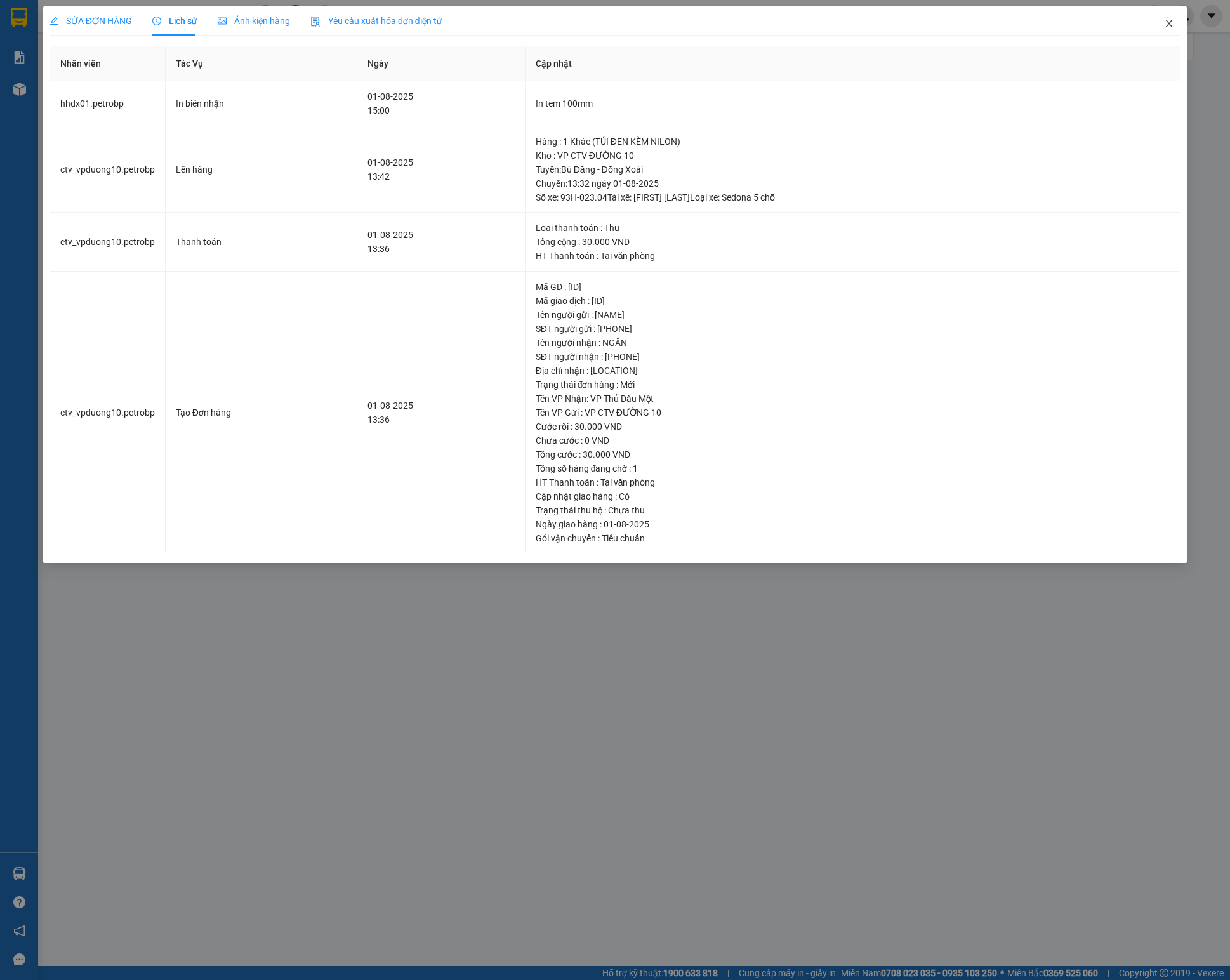 click 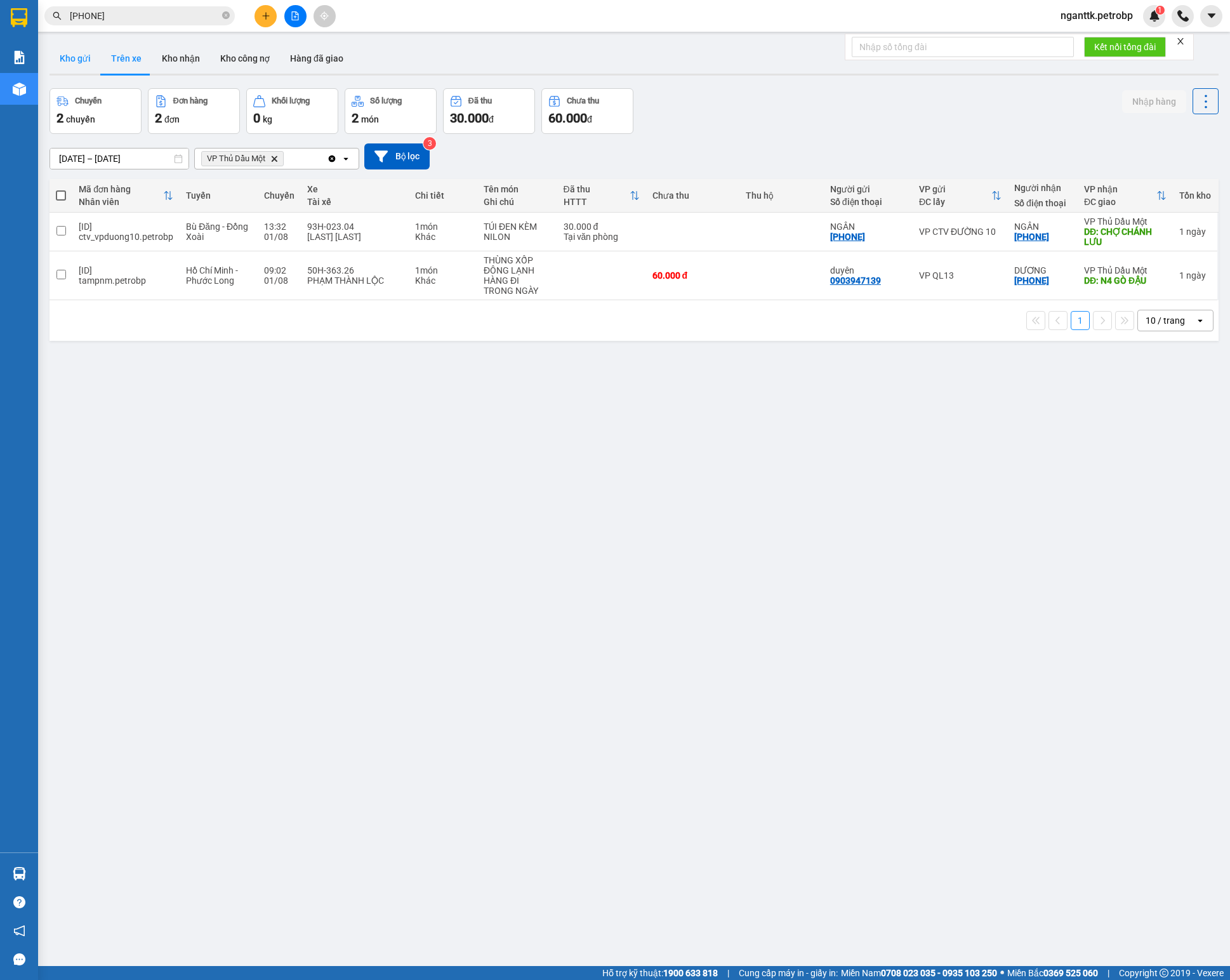click on "Kho gửi" at bounding box center [75, 58] 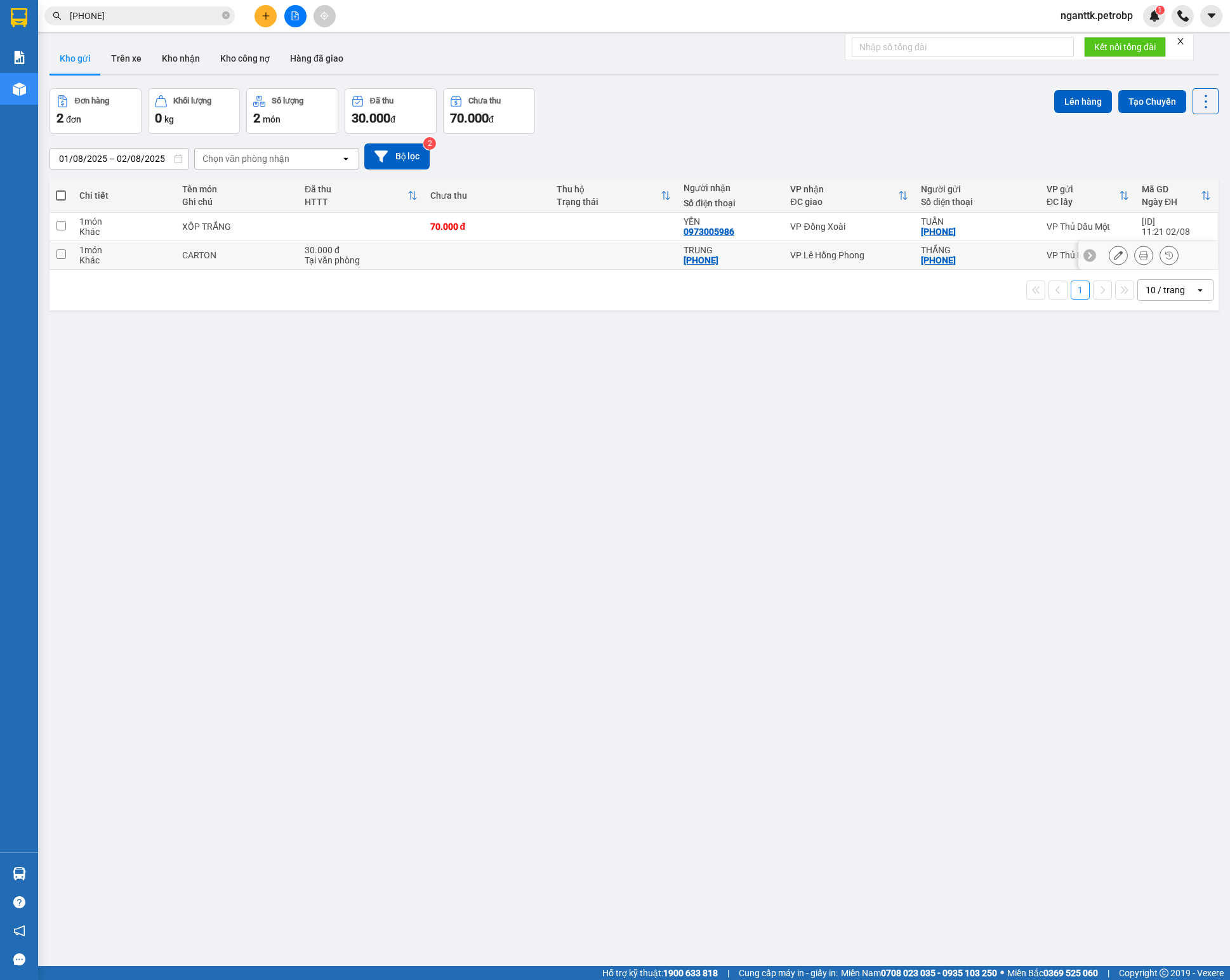 click on "Khác" at bounding box center [124, 260] 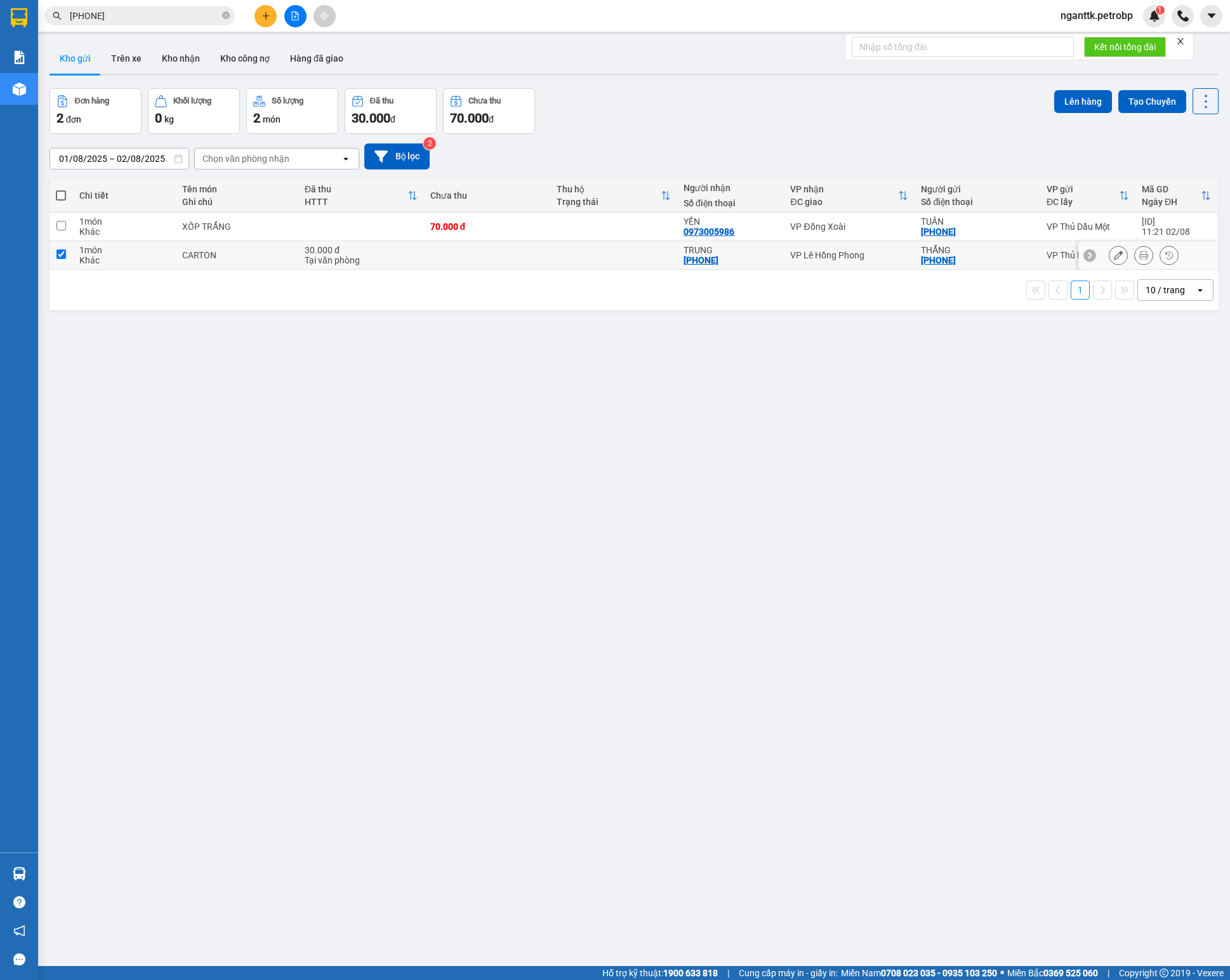 checkbox on "true" 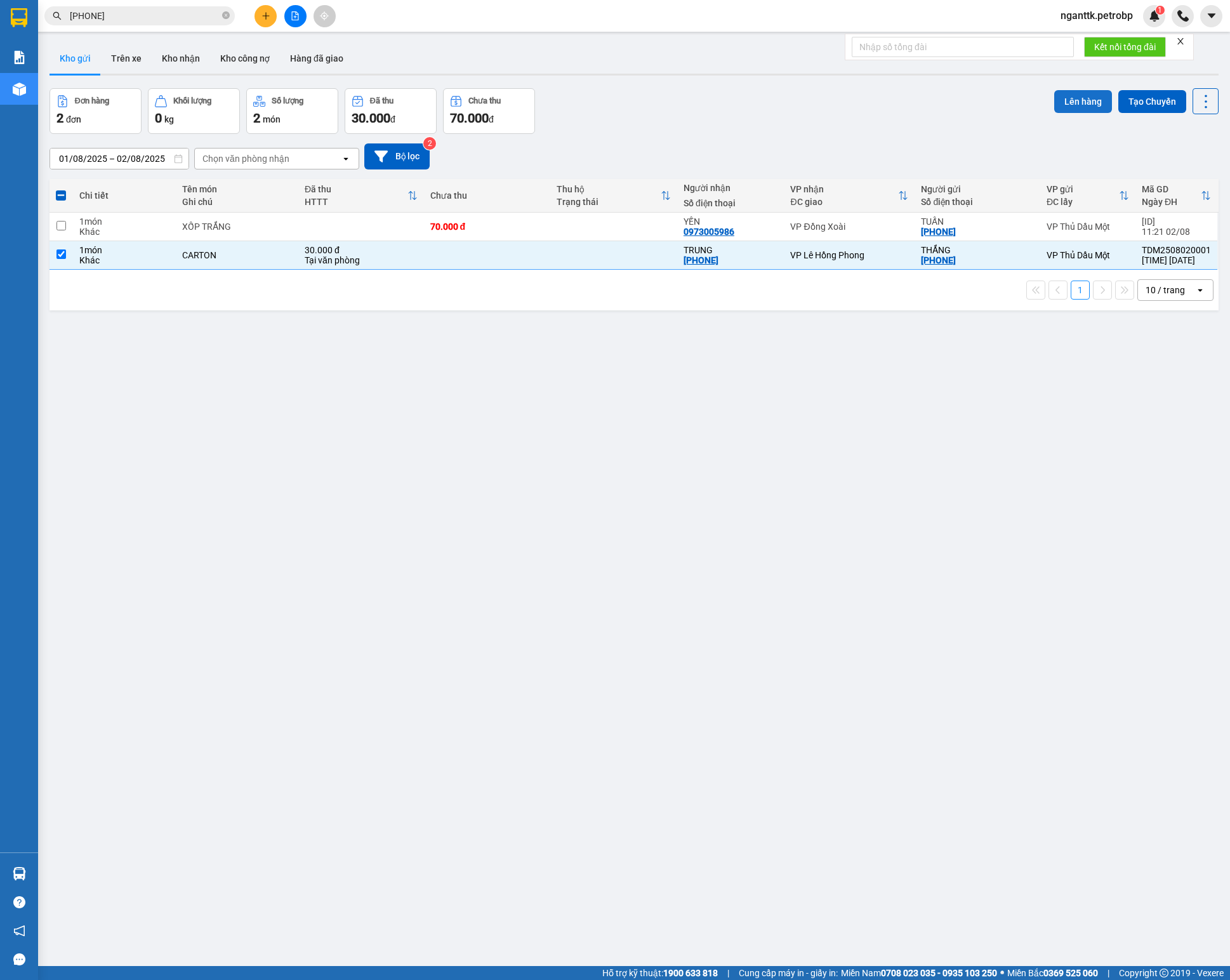 click on "Lên hàng" at bounding box center (1083, 102) 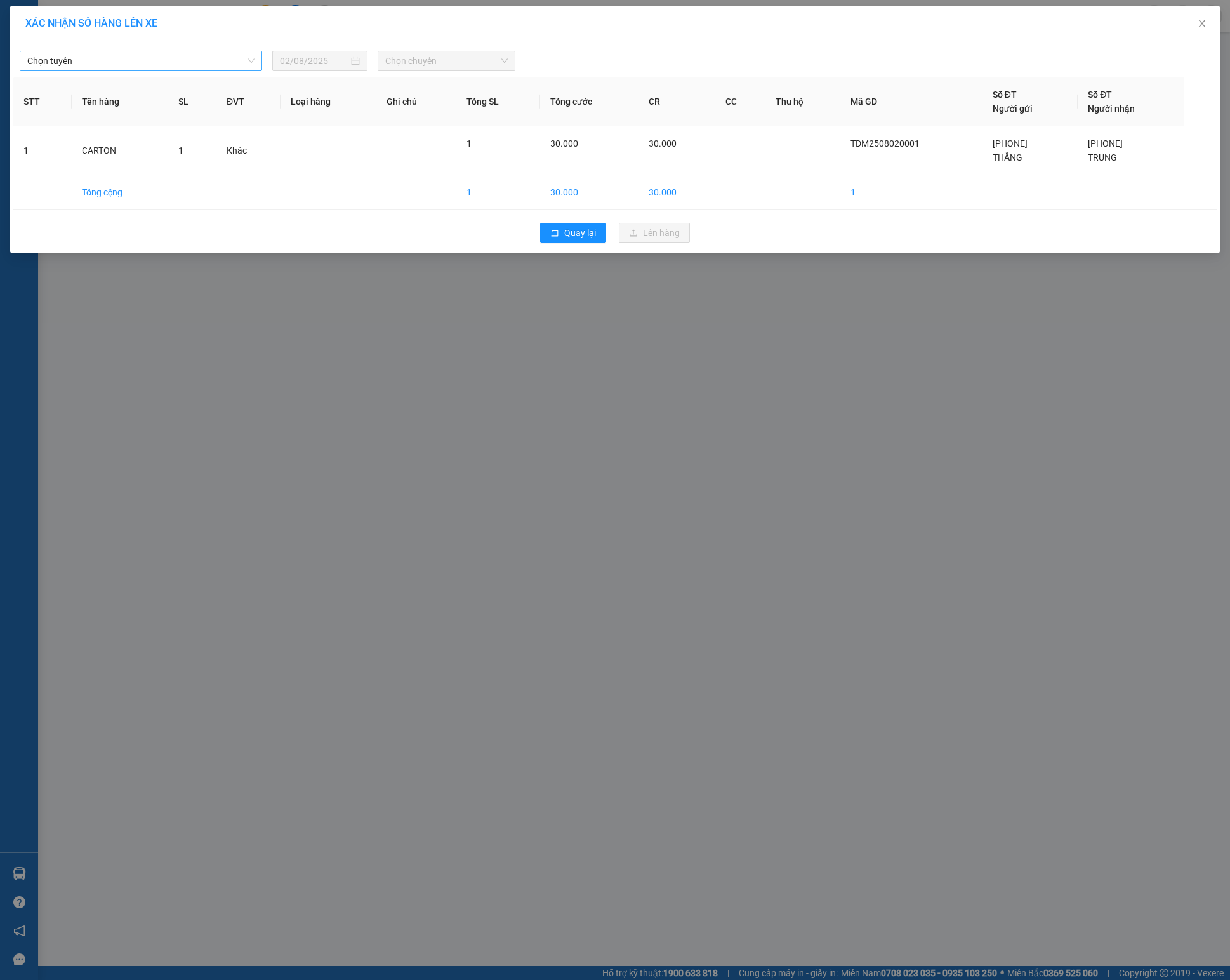 click on "Chọn tuyến" at bounding box center [141, 61] 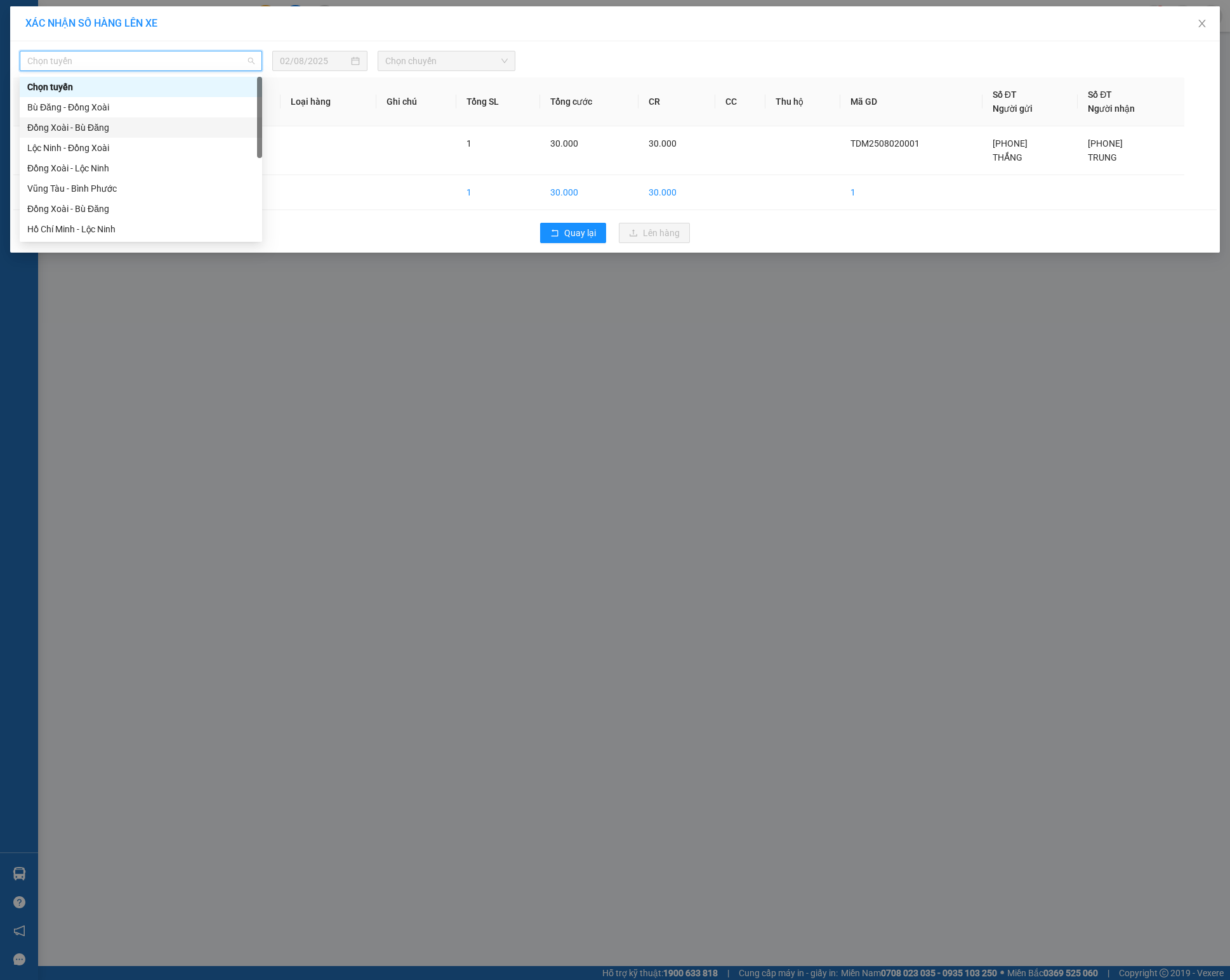 scroll, scrollTop: 228, scrollLeft: 0, axis: vertical 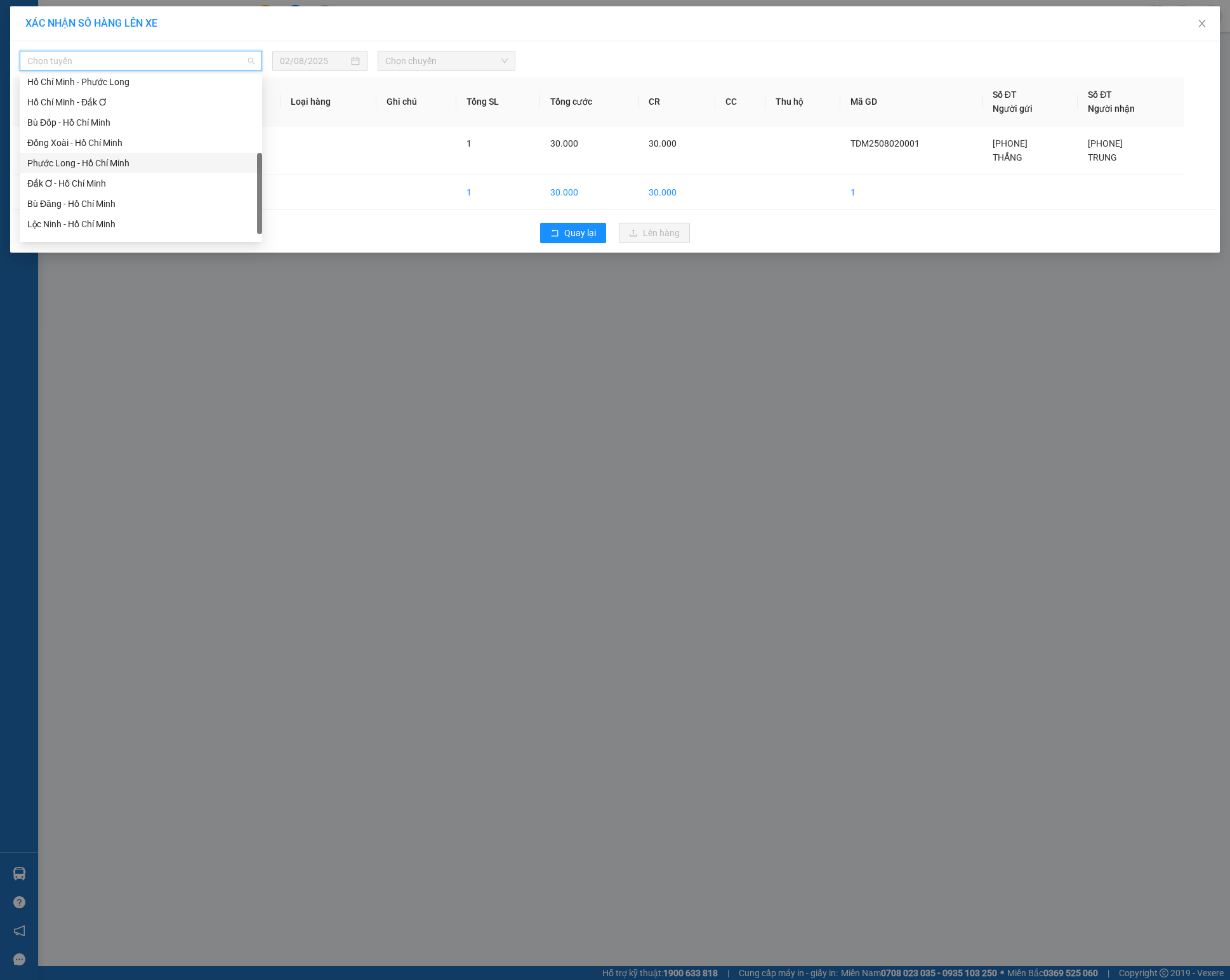 click on "Phước Long - Hồ Chí Minh" at bounding box center [141, 163] 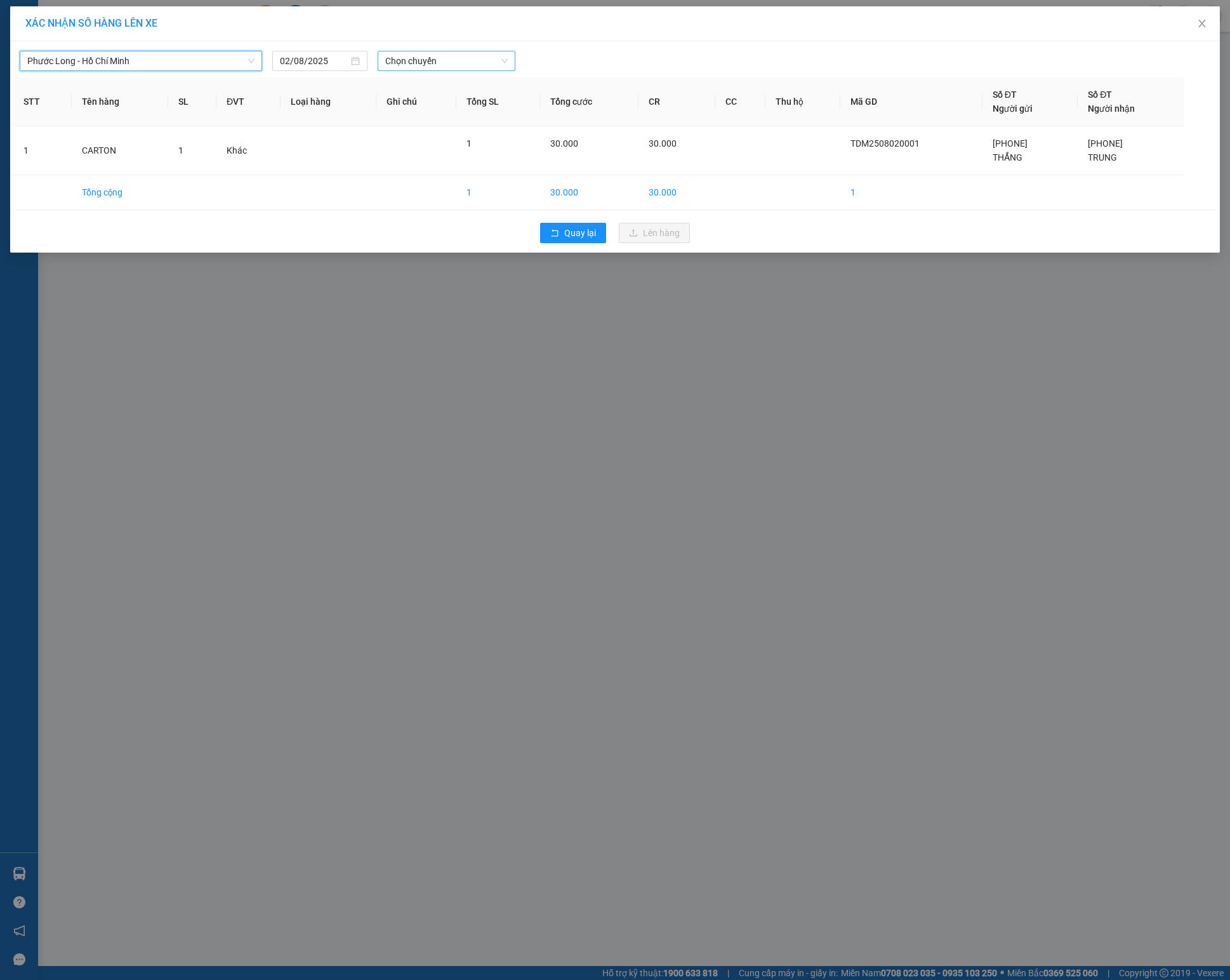 click on "Chọn chuyến" at bounding box center (446, 61) 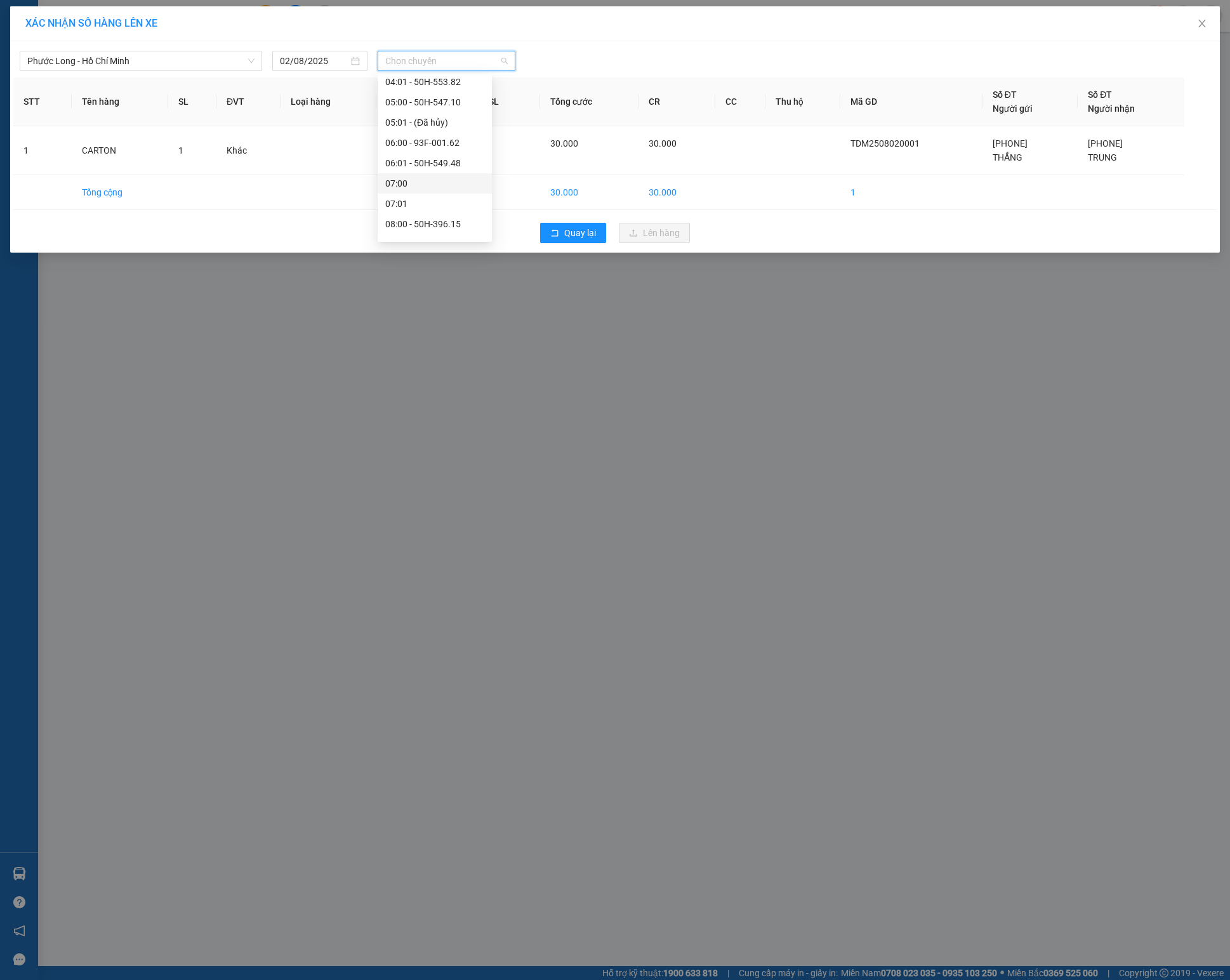 scroll, scrollTop: 254, scrollLeft: 0, axis: vertical 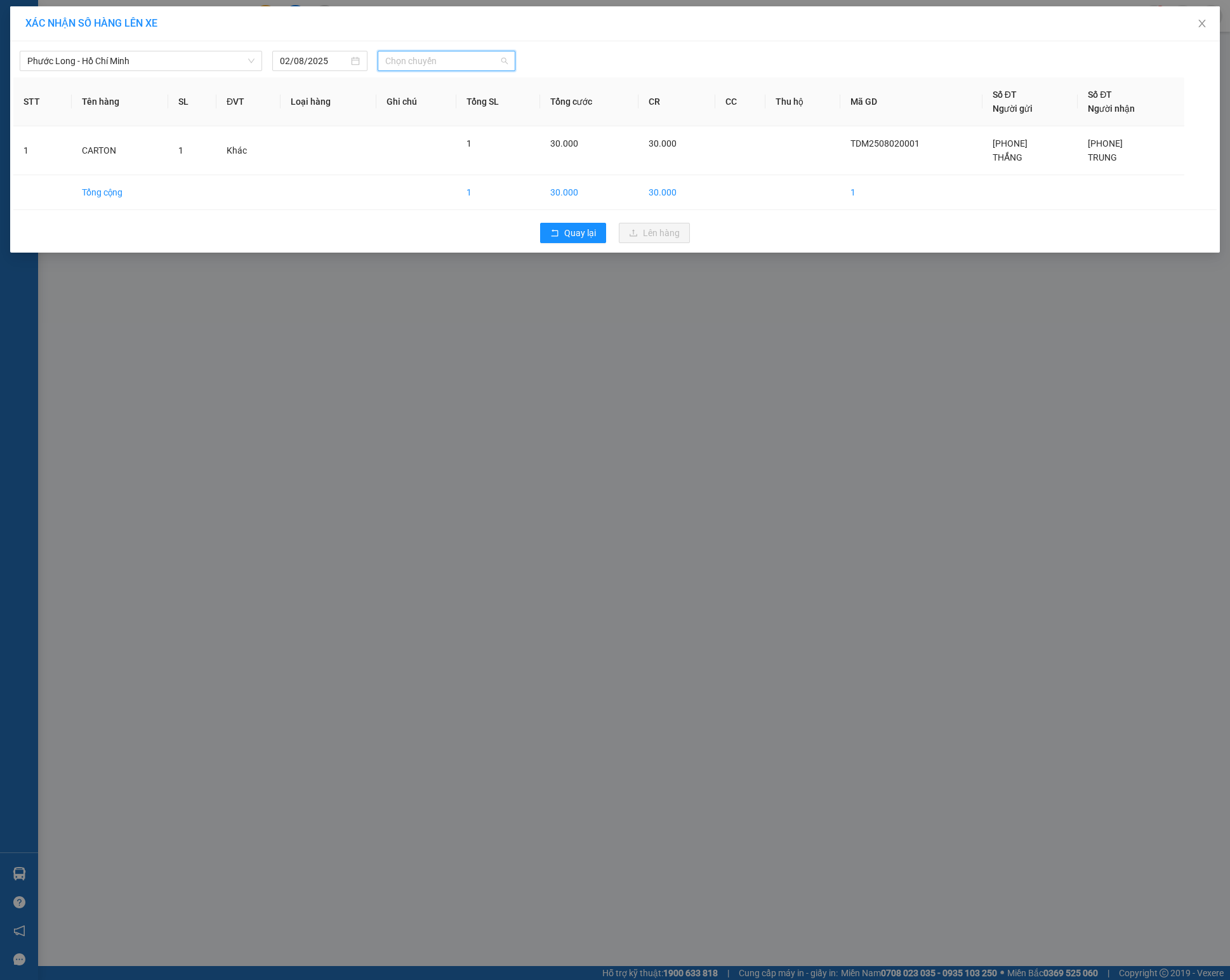 click on "Chọn chuyến" at bounding box center [446, 61] 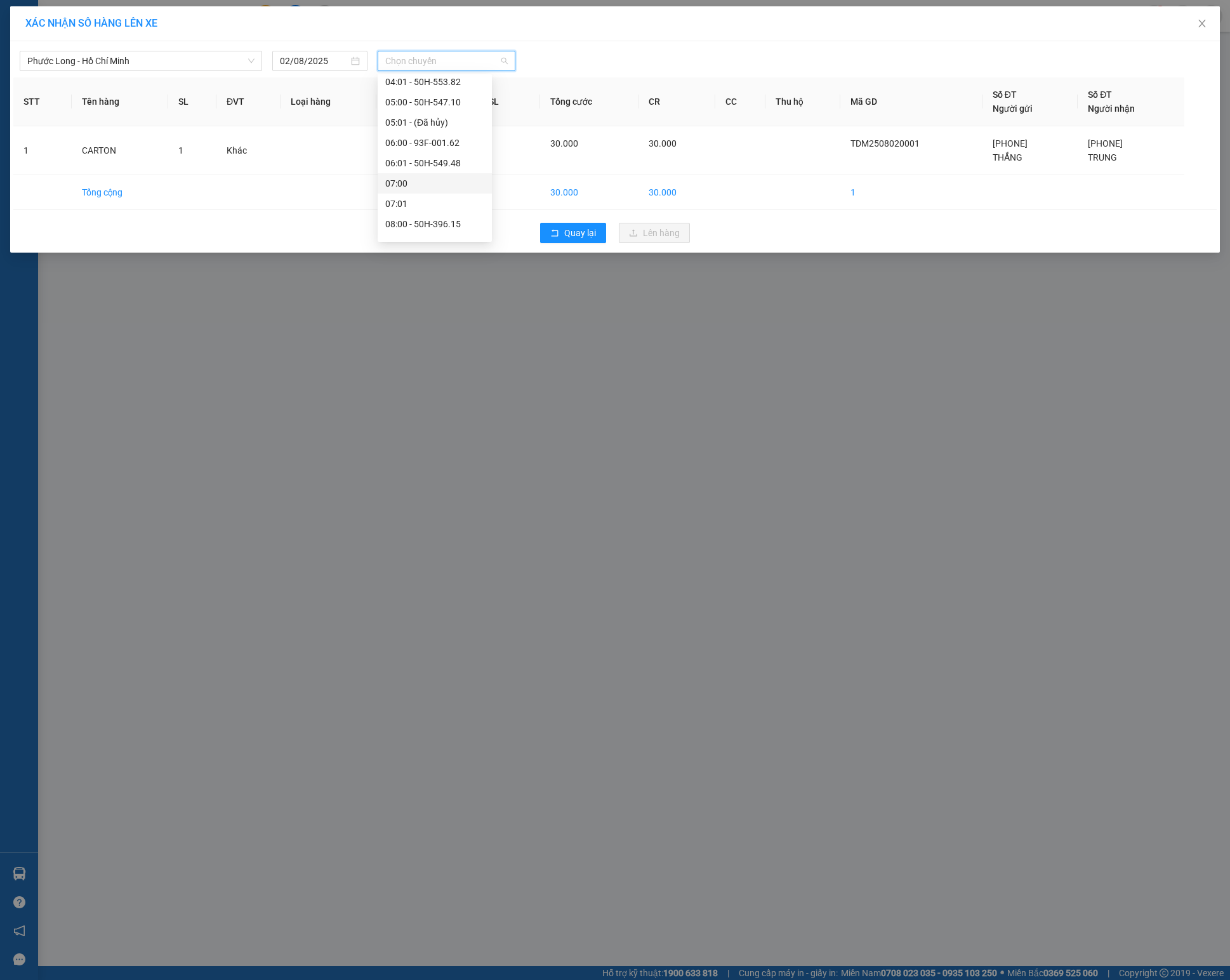 scroll, scrollTop: 254, scrollLeft: 0, axis: vertical 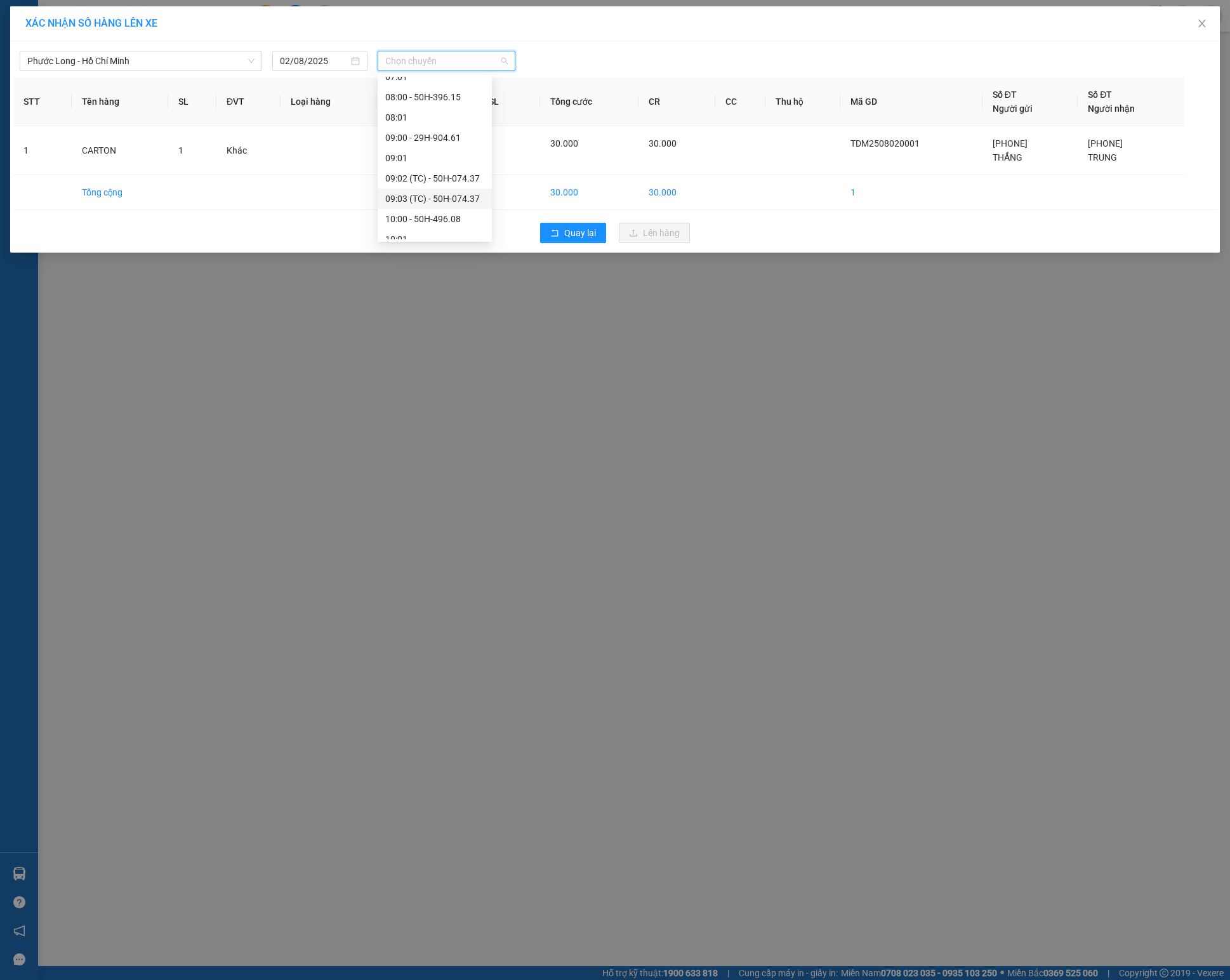 click on "09:03   (TC)   - 50H-074.37" at bounding box center [435, 199] 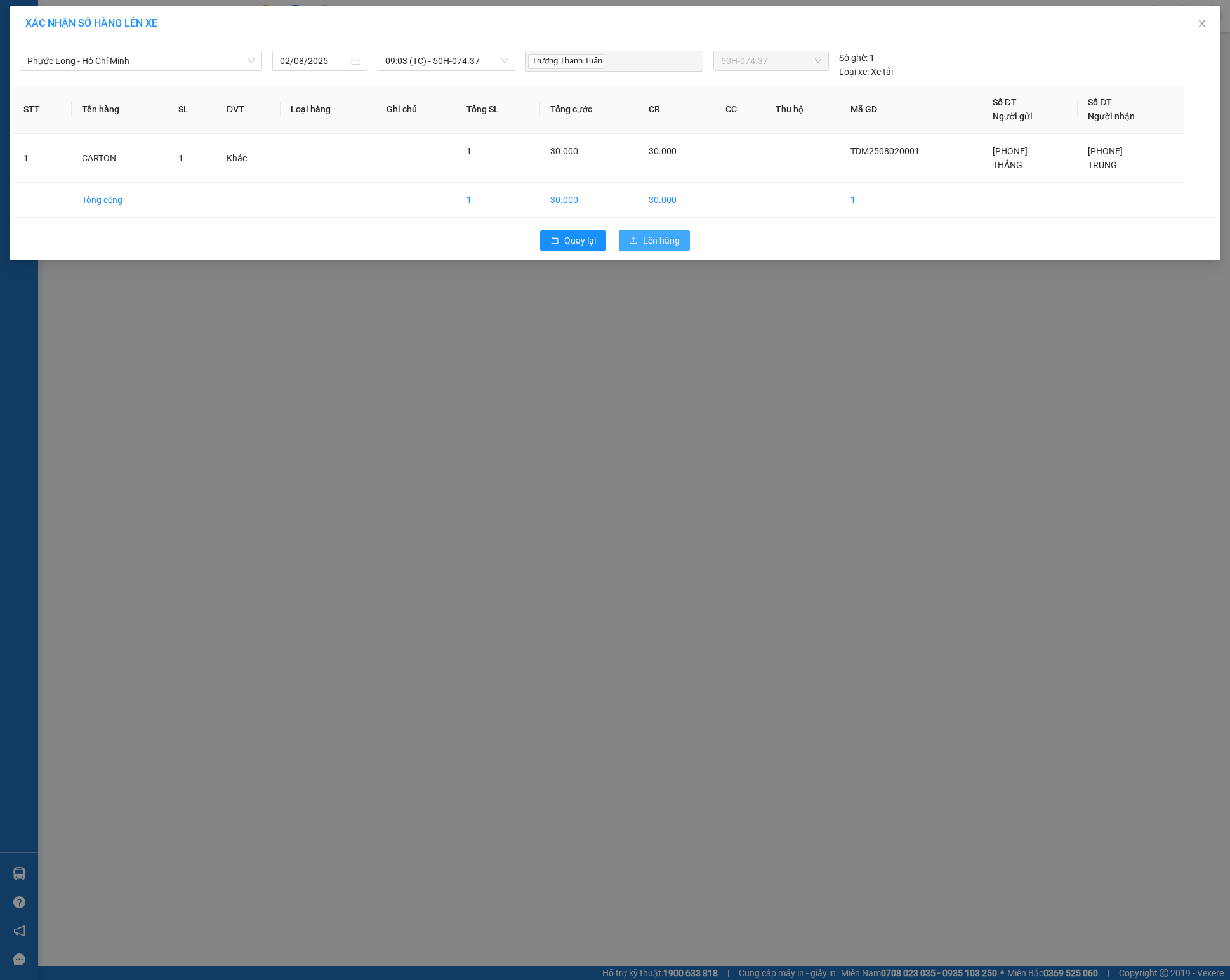 click on "Lên hàng" at bounding box center [661, 241] 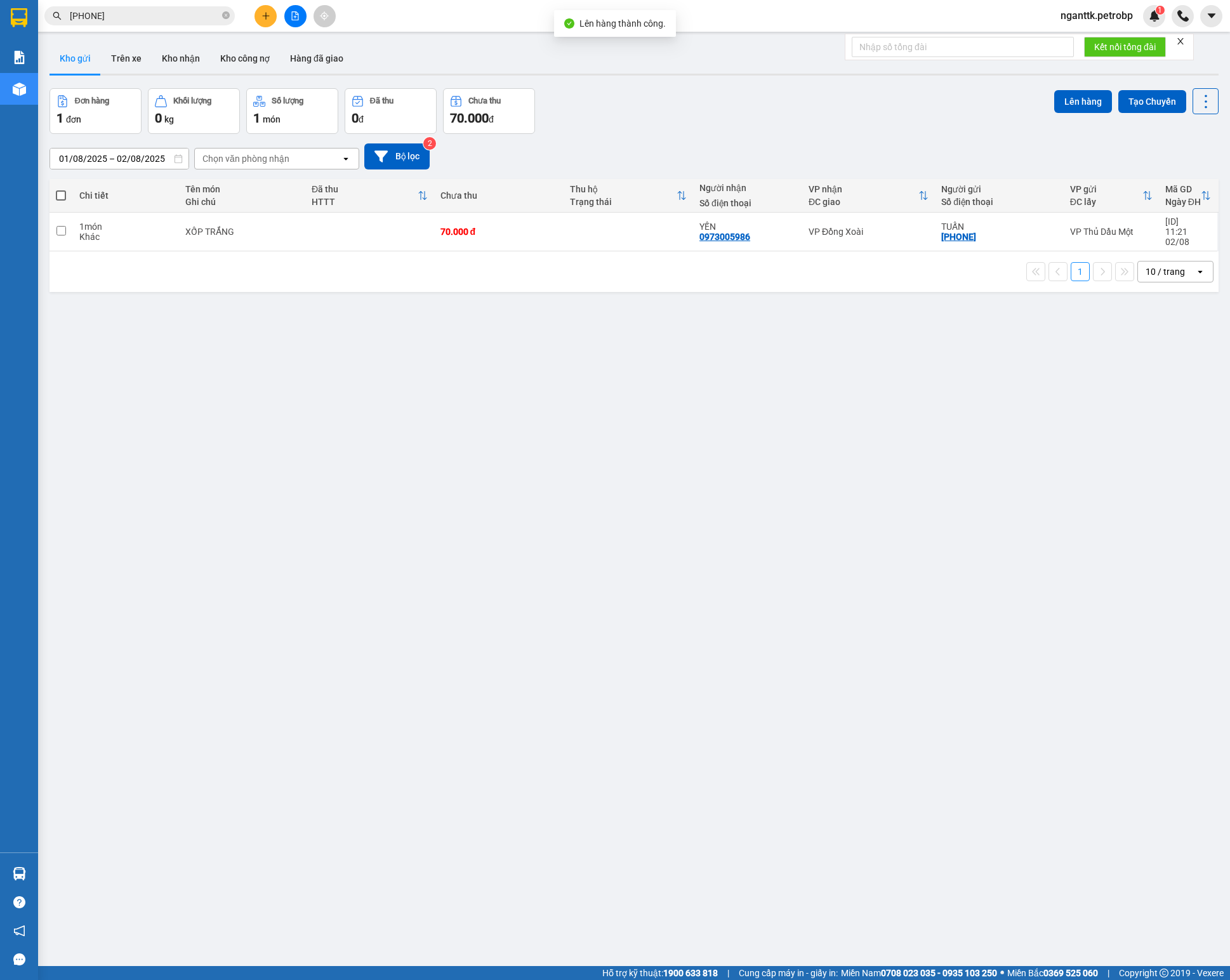 click on "1 10 / trang open" at bounding box center (634, 272) 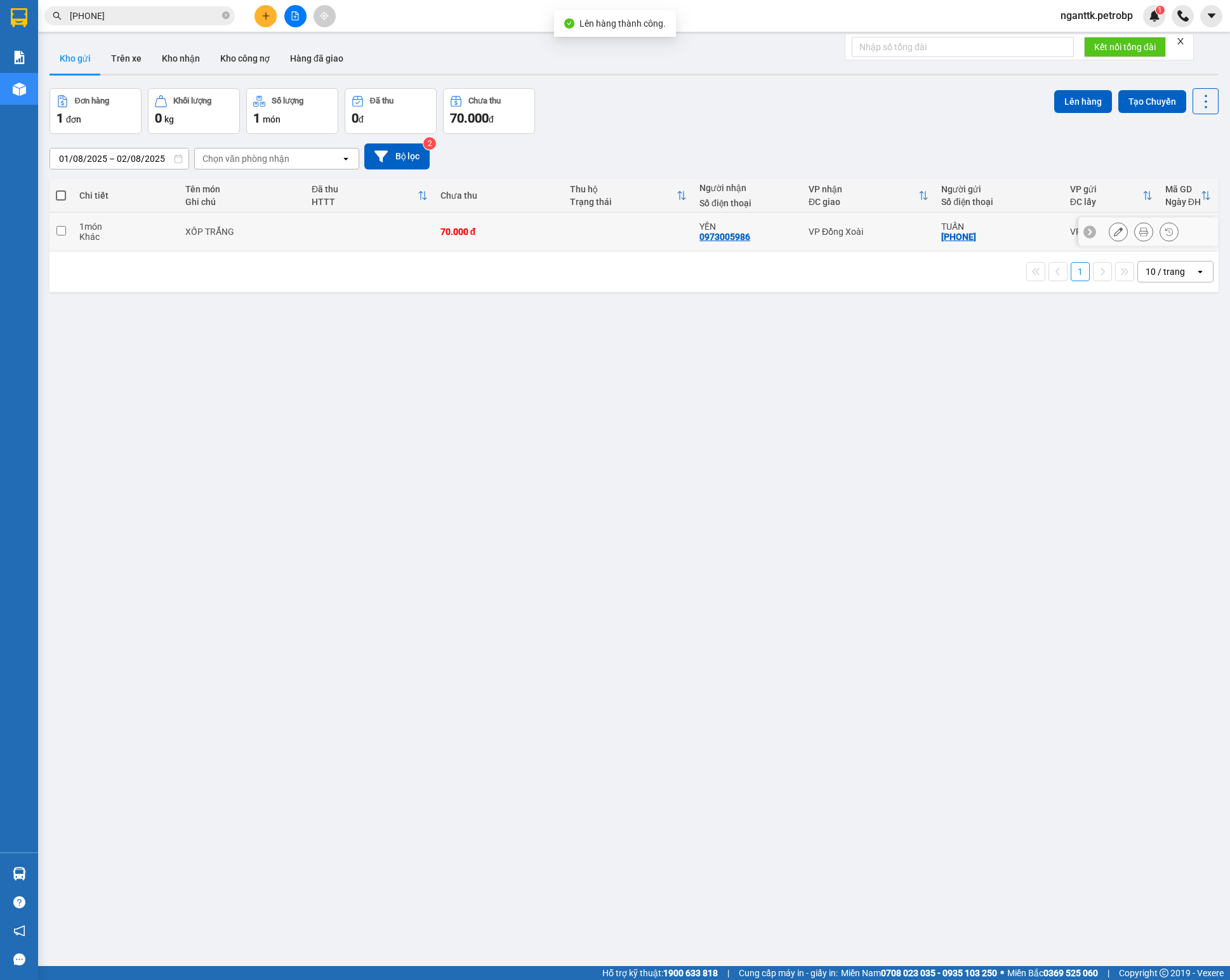 click on "70.000 đ" at bounding box center (499, 232) 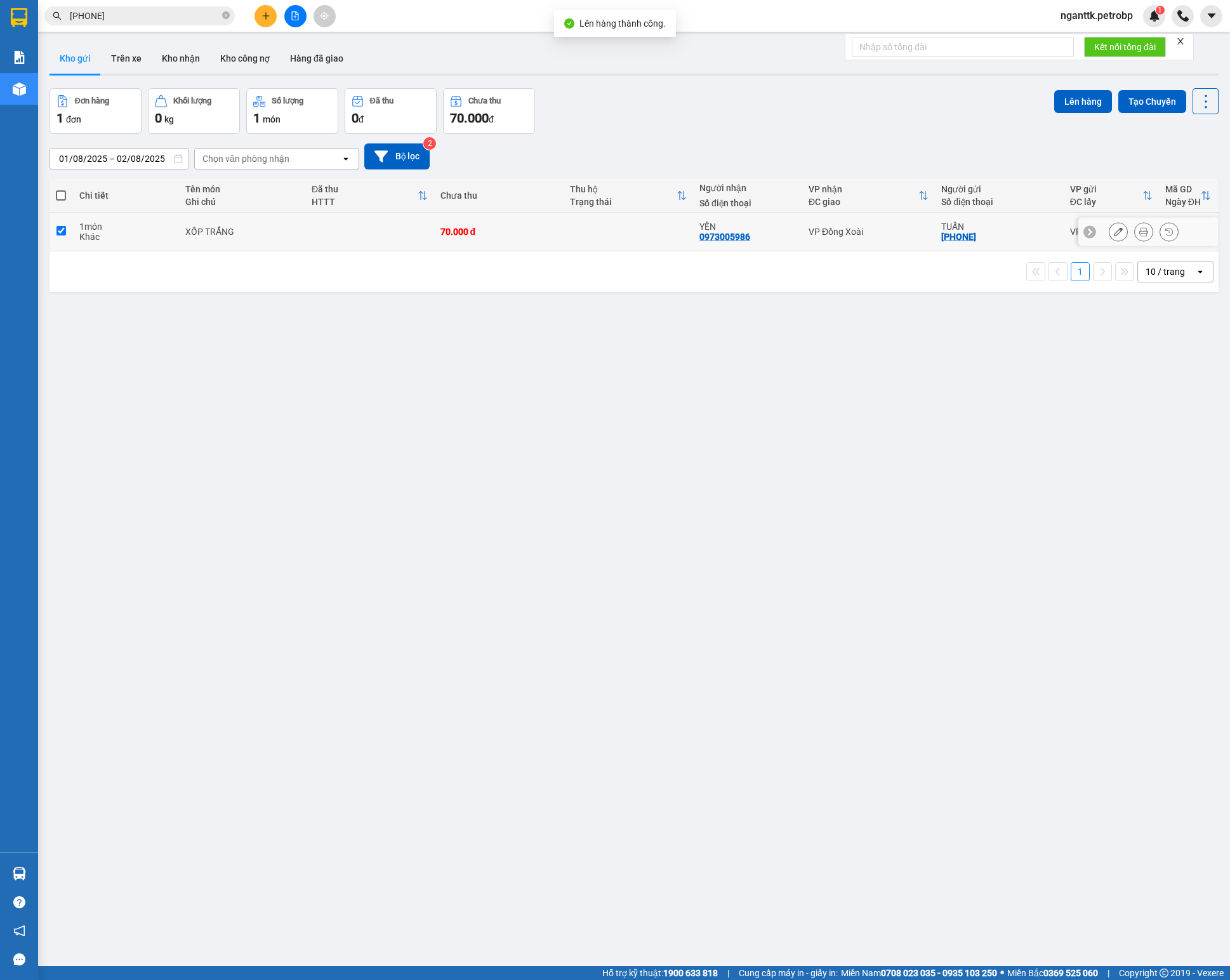 checkbox on "true" 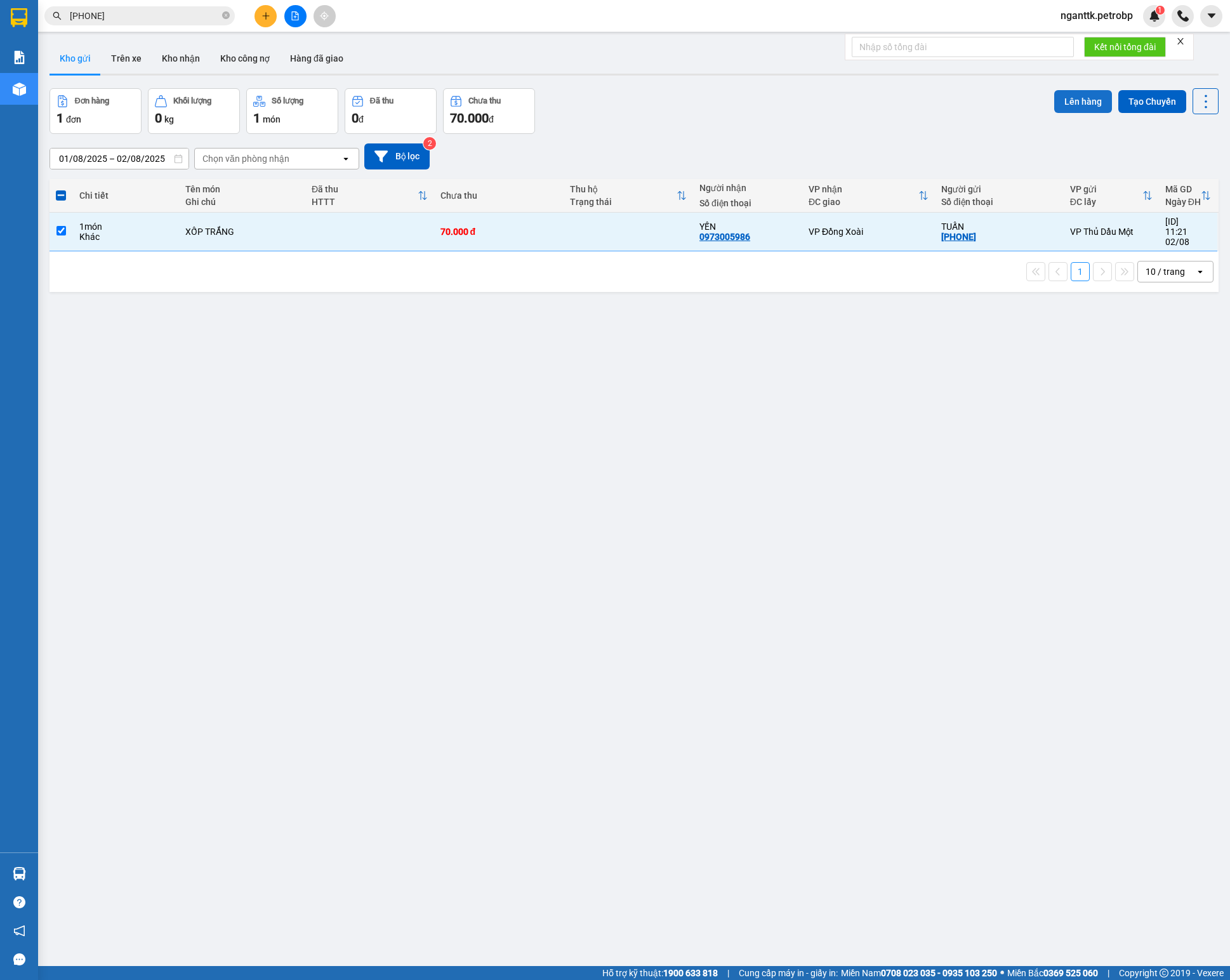 click on "Lên hàng" at bounding box center (1083, 102) 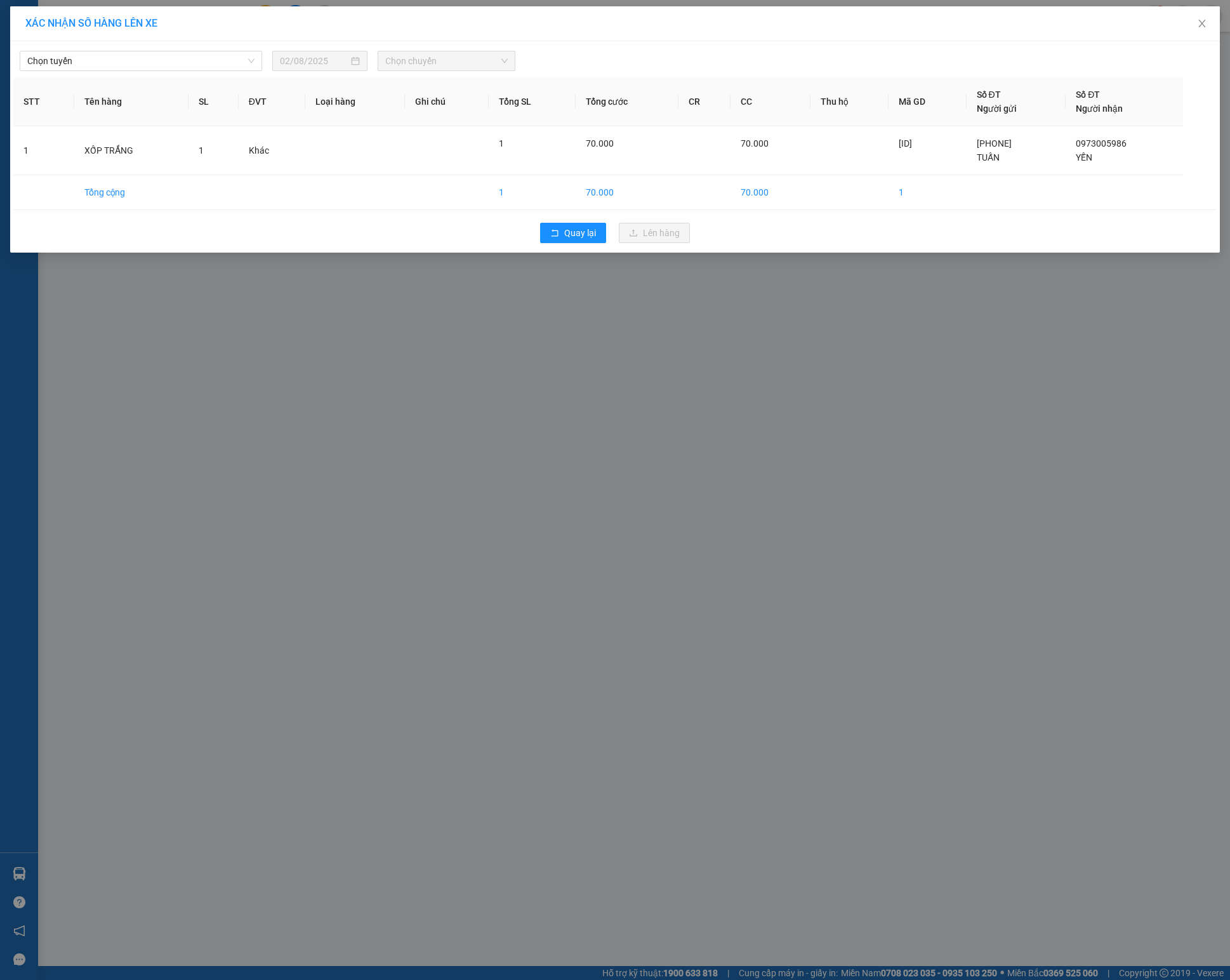 click on "Chọn tuyến 02/08/2025 Chọn chuyến" at bounding box center (615, 58) 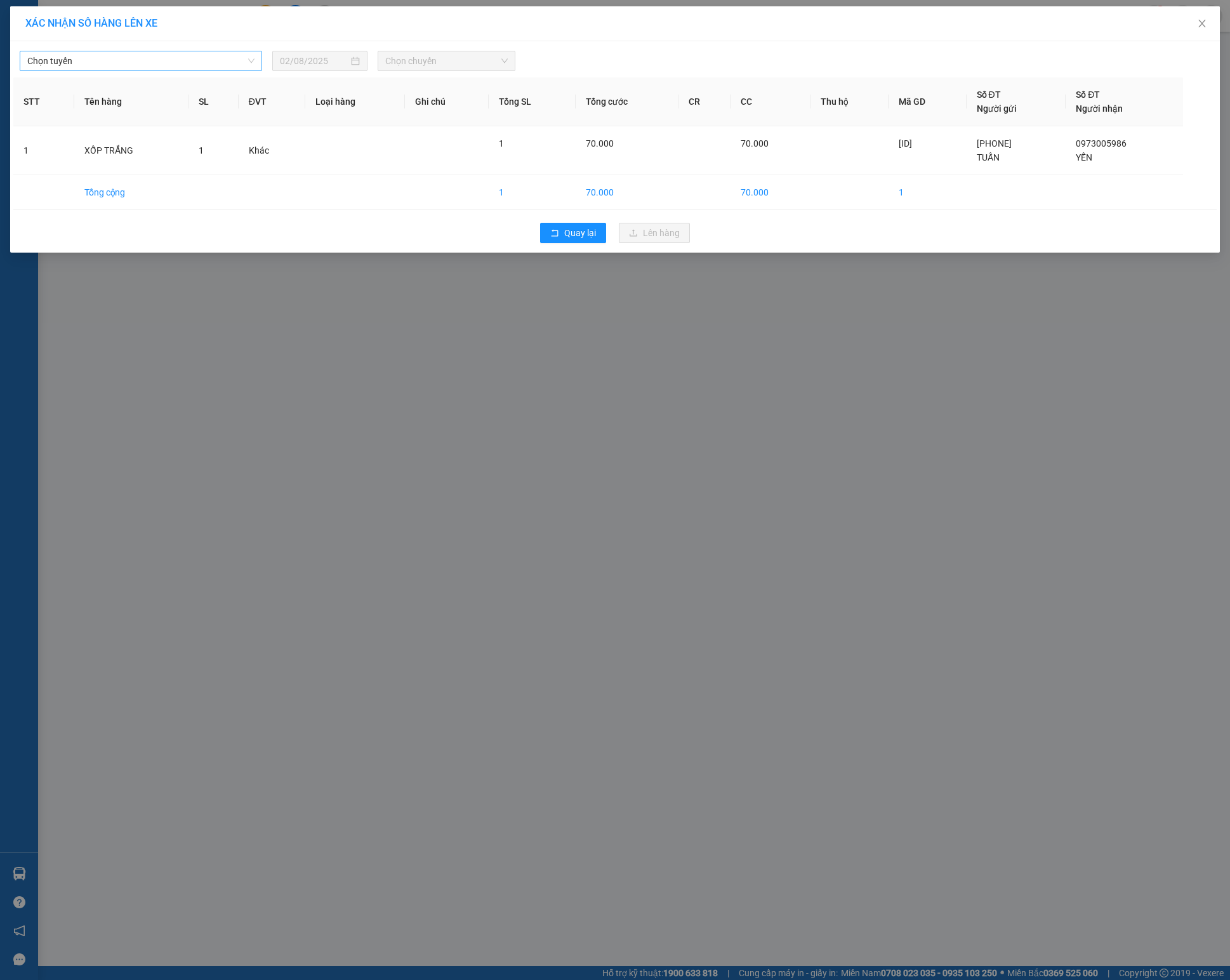 click on "Chọn tuyến" at bounding box center [141, 61] 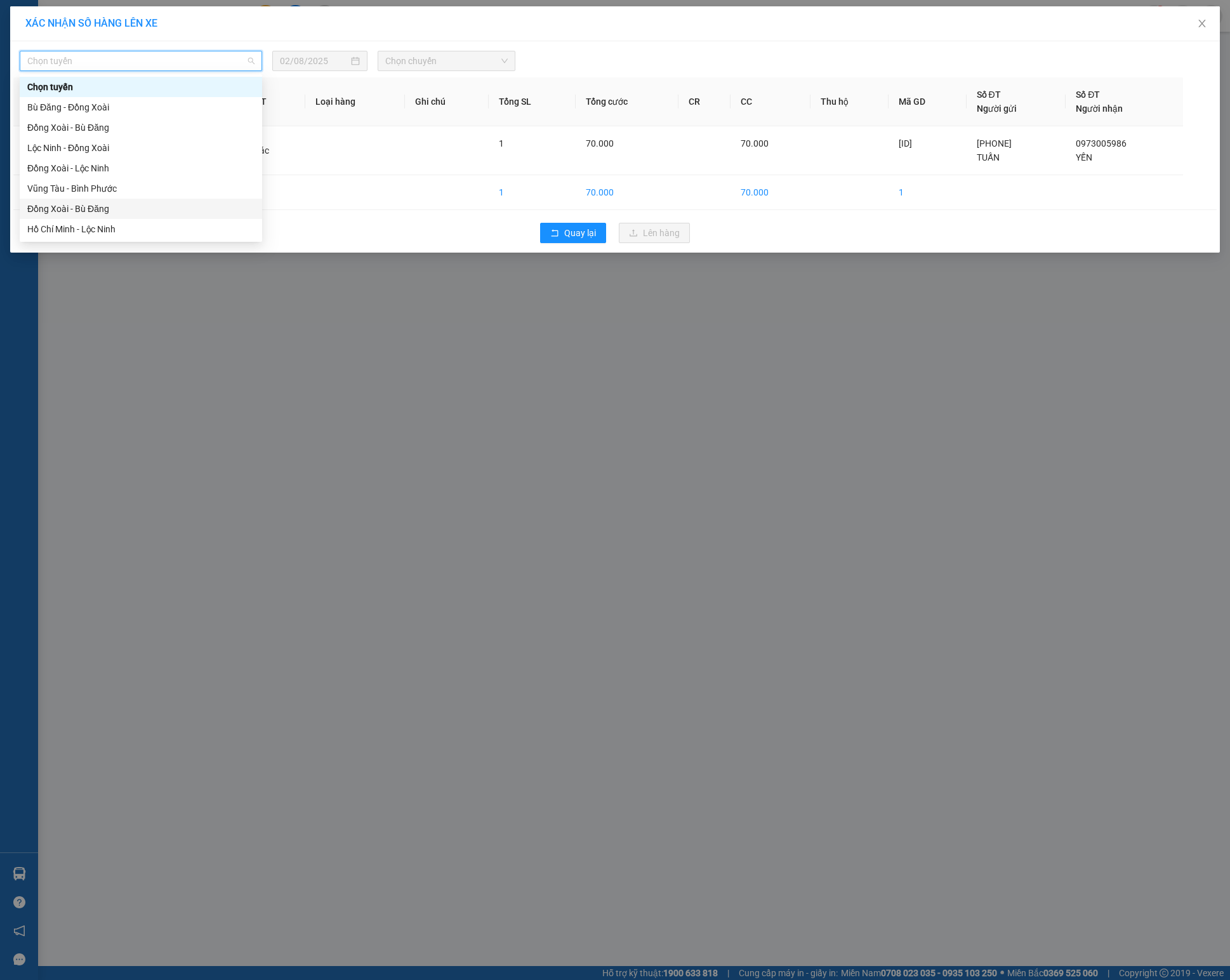 scroll, scrollTop: 127, scrollLeft: 0, axis: vertical 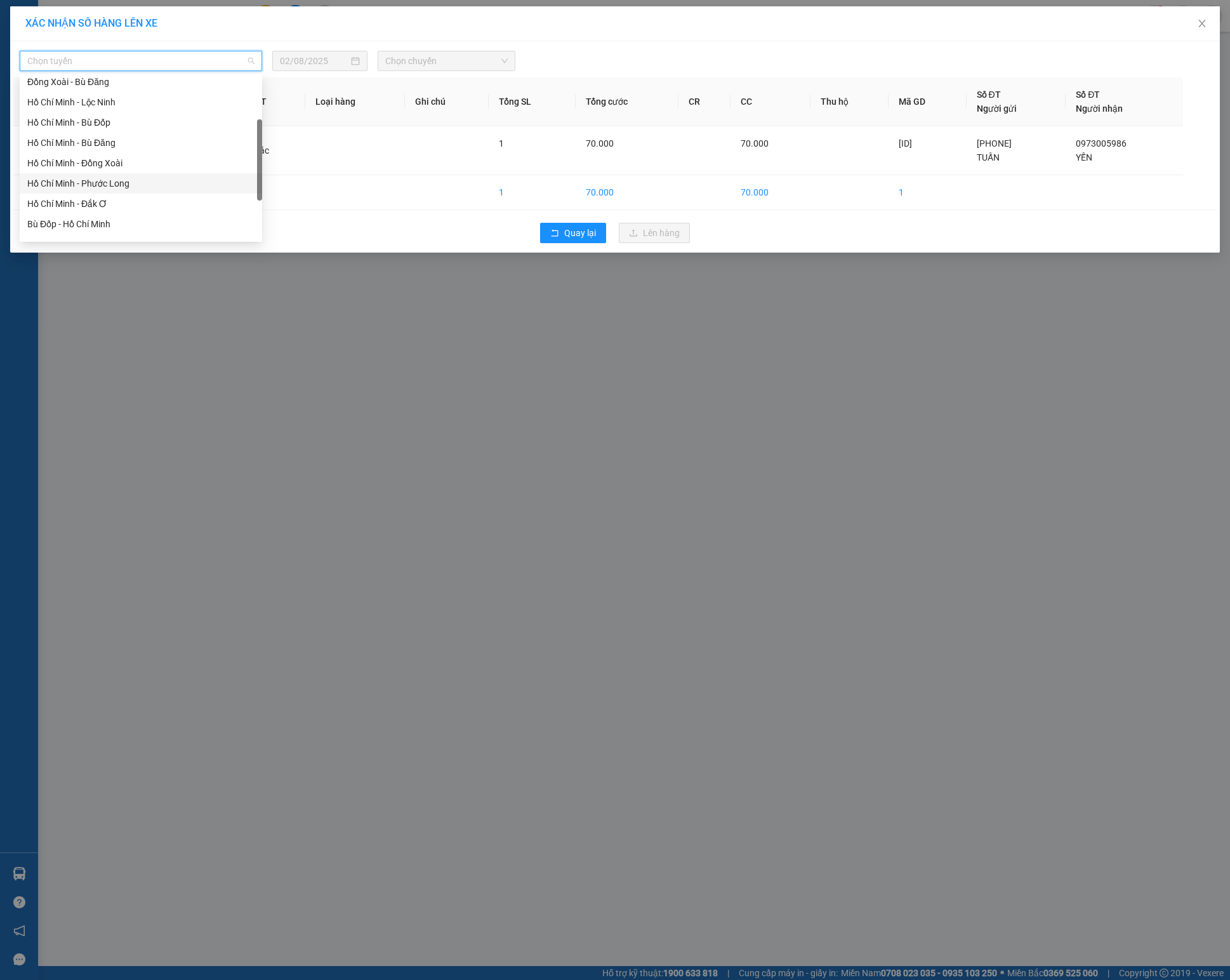 click on "Hồ Chí Minh - Phước Long" at bounding box center (141, 183) 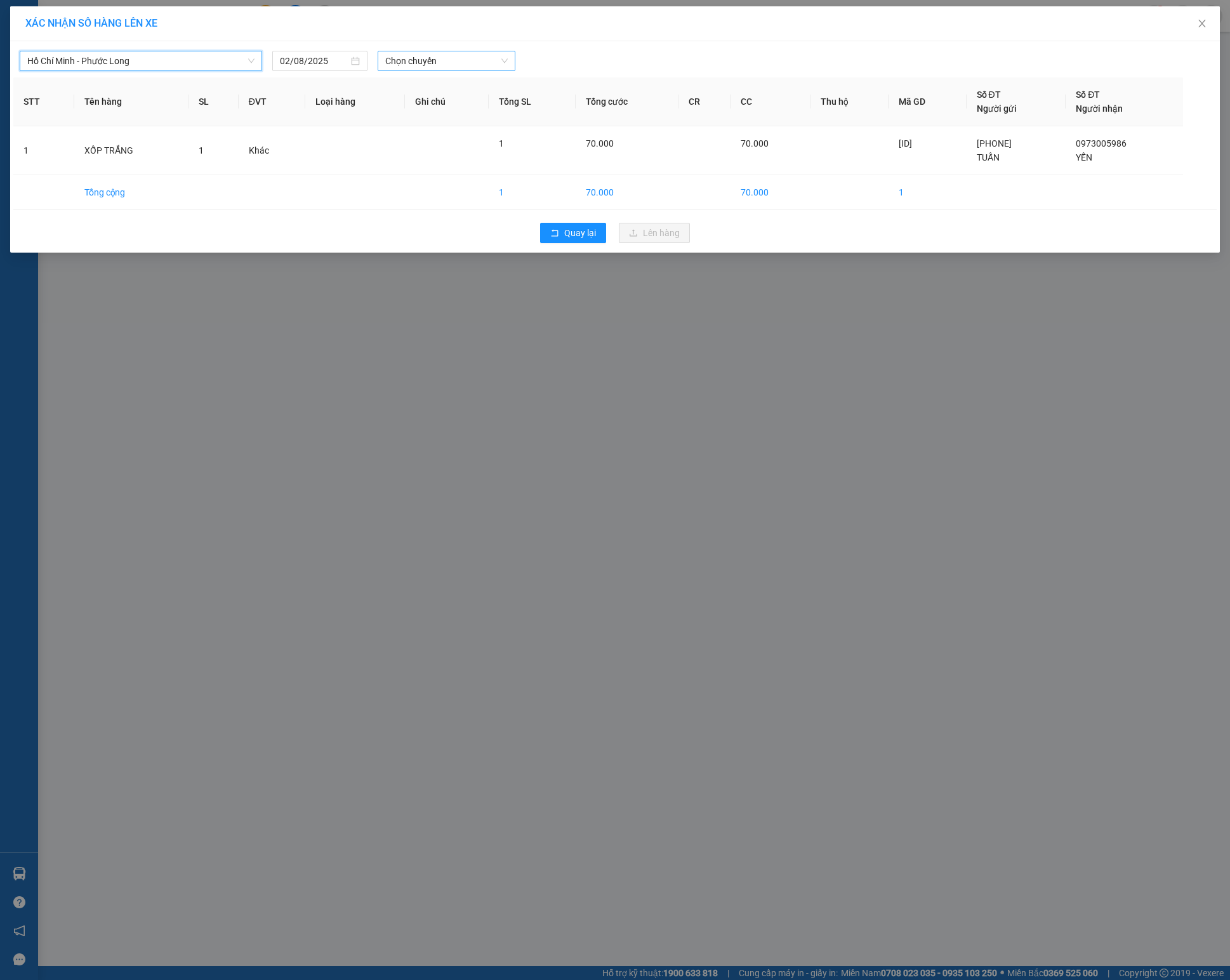 click on "Chọn chuyến" at bounding box center (446, 61) 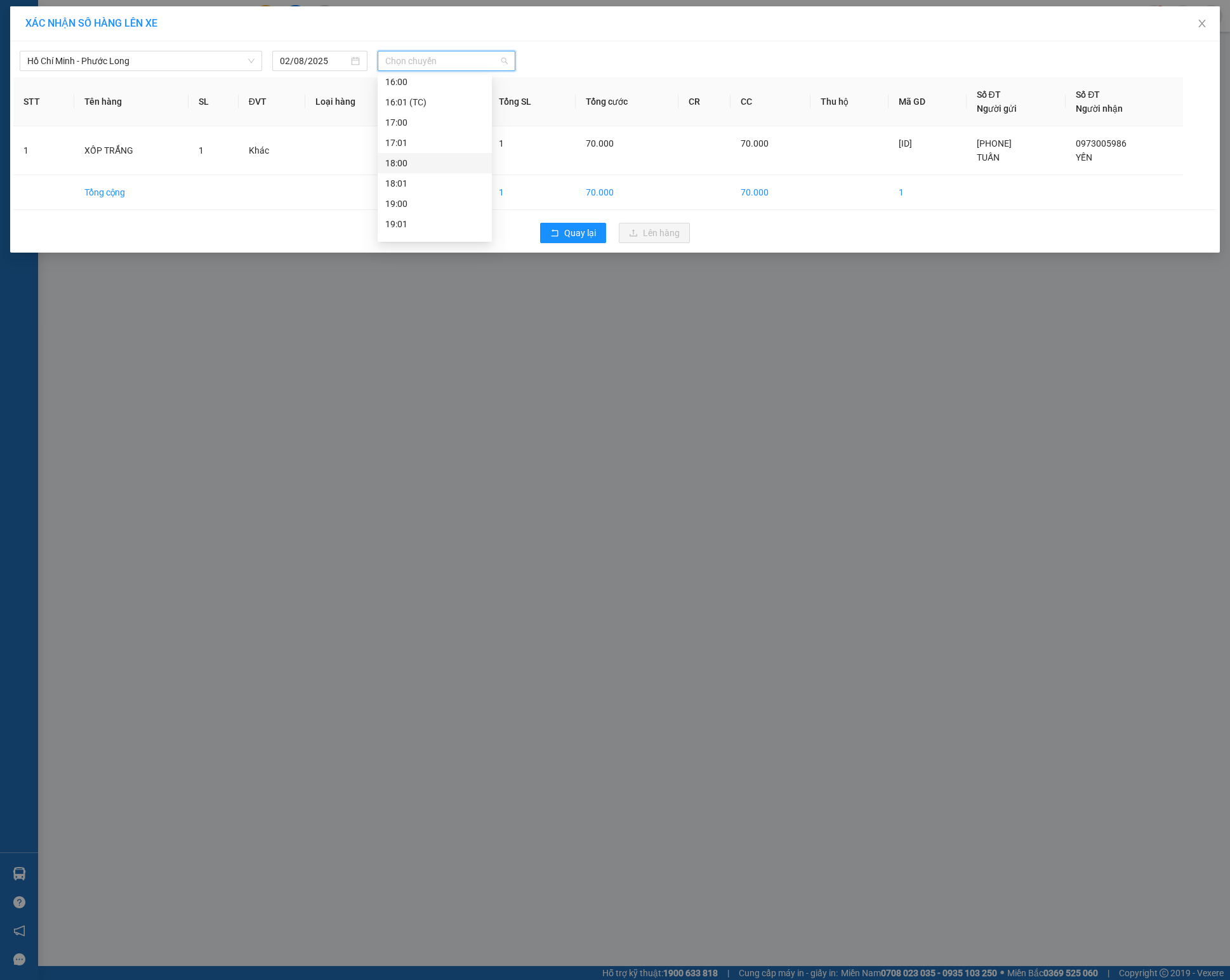 scroll, scrollTop: 752, scrollLeft: 0, axis: vertical 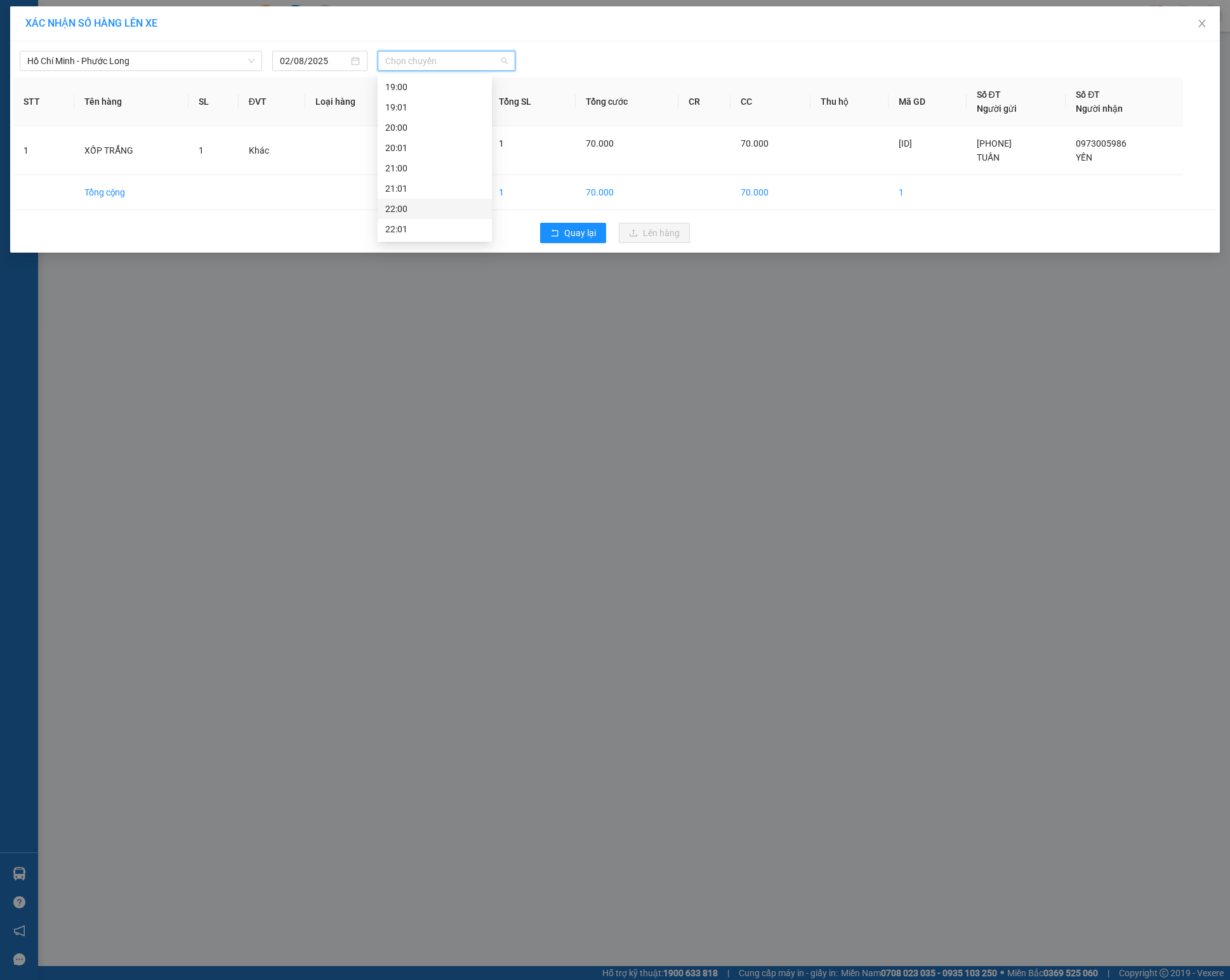 click on "XÁC NHẬN SỐ HÀNG LÊN XE Hồ Chí Minh - Phước Long 02/08/2025 Chọn chuyến STT Tên hàng SL ĐVT Loại hàng Ghi chú Tổng SL Tổng cước CR CC Thu hộ Mã GD Số ĐT Người gửi Số ĐT Người nhận 1 XỐP TRẮNG 1 Khác 1 70.000 70.000 TDM2508020006 0868334376 TUẤN 0973005986 YẾN Tổng cộng 1 70.000 70.000 1 Quay lại Lên hàng" at bounding box center [615, 490] 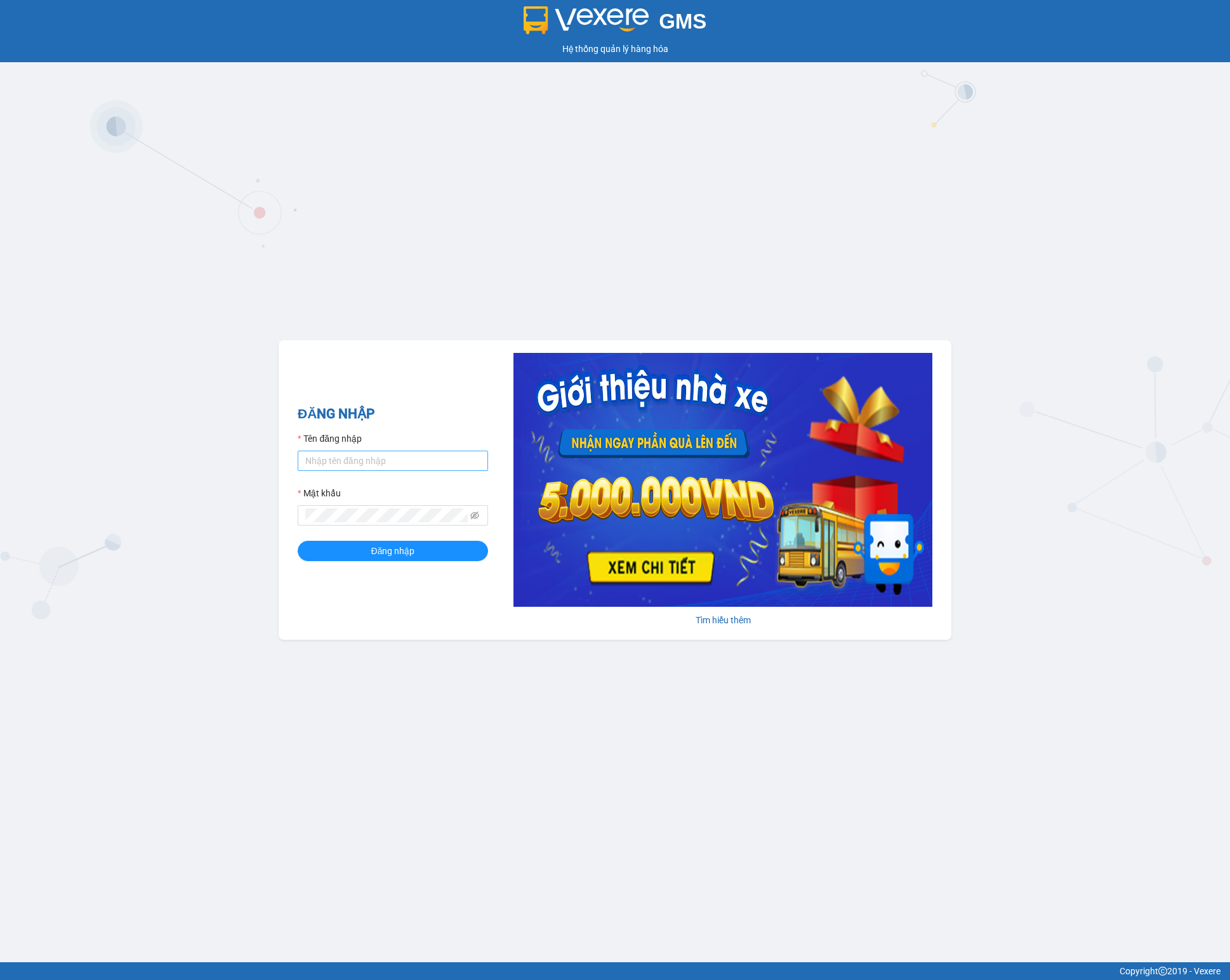 scroll, scrollTop: 0, scrollLeft: 0, axis: both 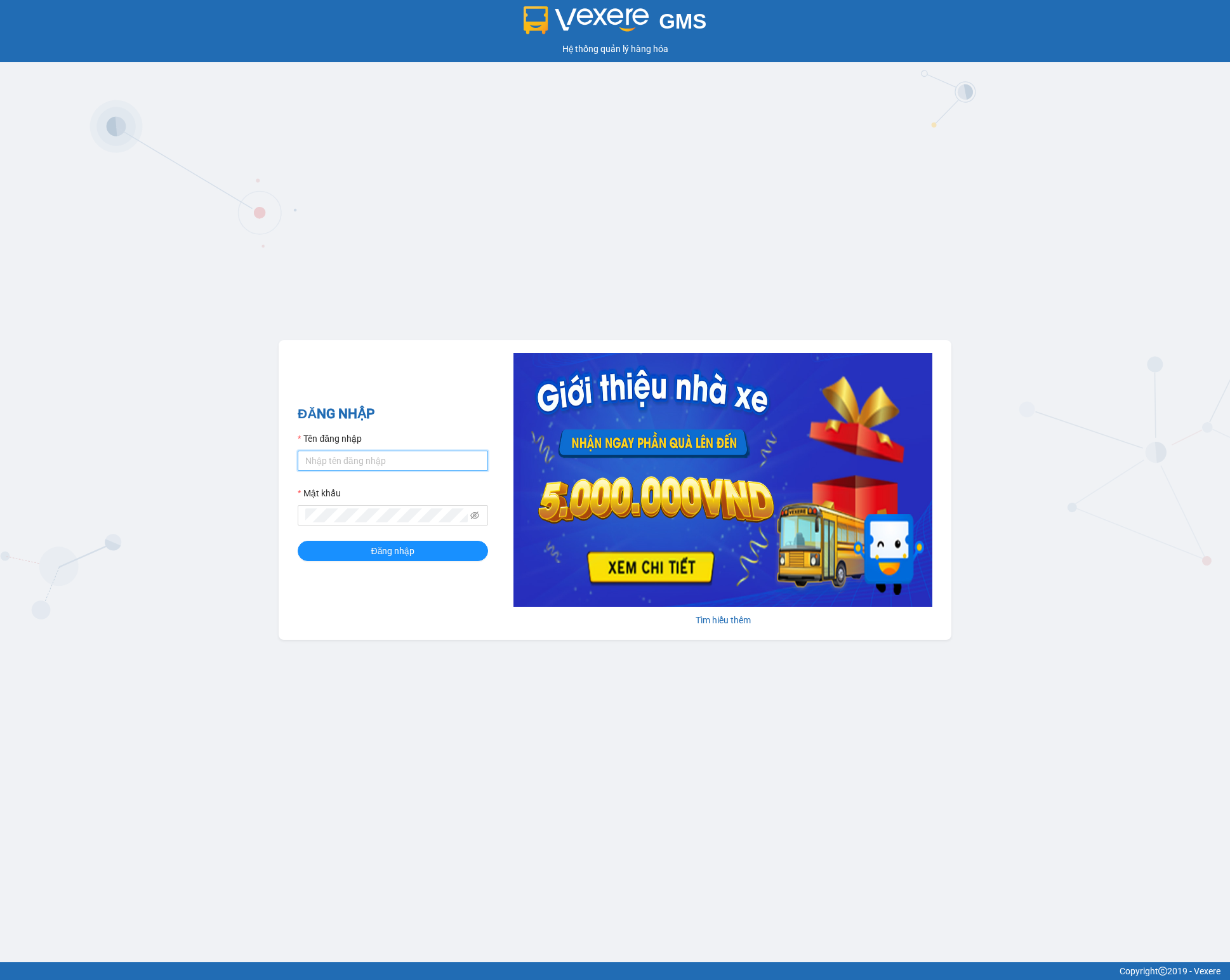 click on "Tên đăng nhập" at bounding box center (393, 461) 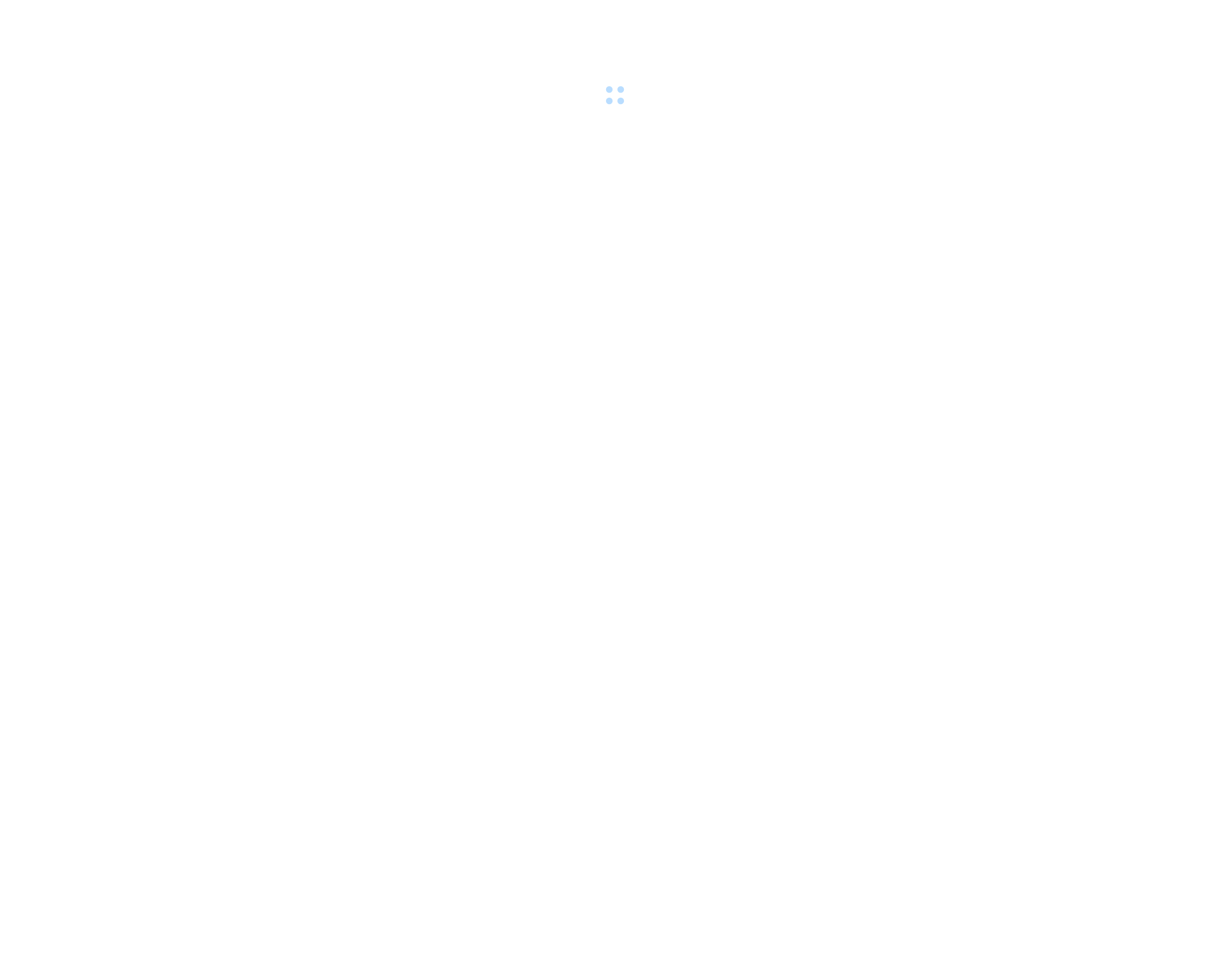scroll, scrollTop: 0, scrollLeft: 0, axis: both 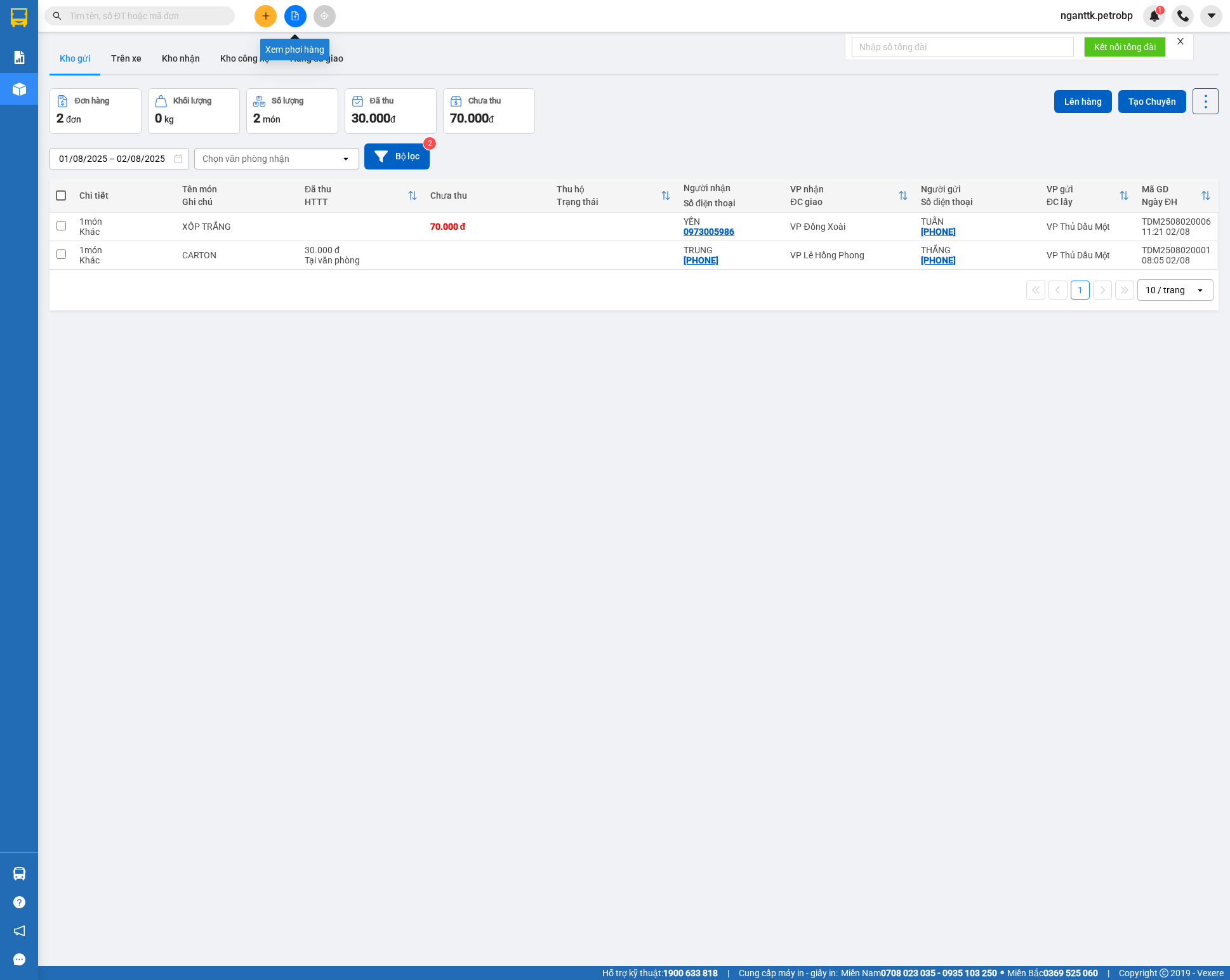 click 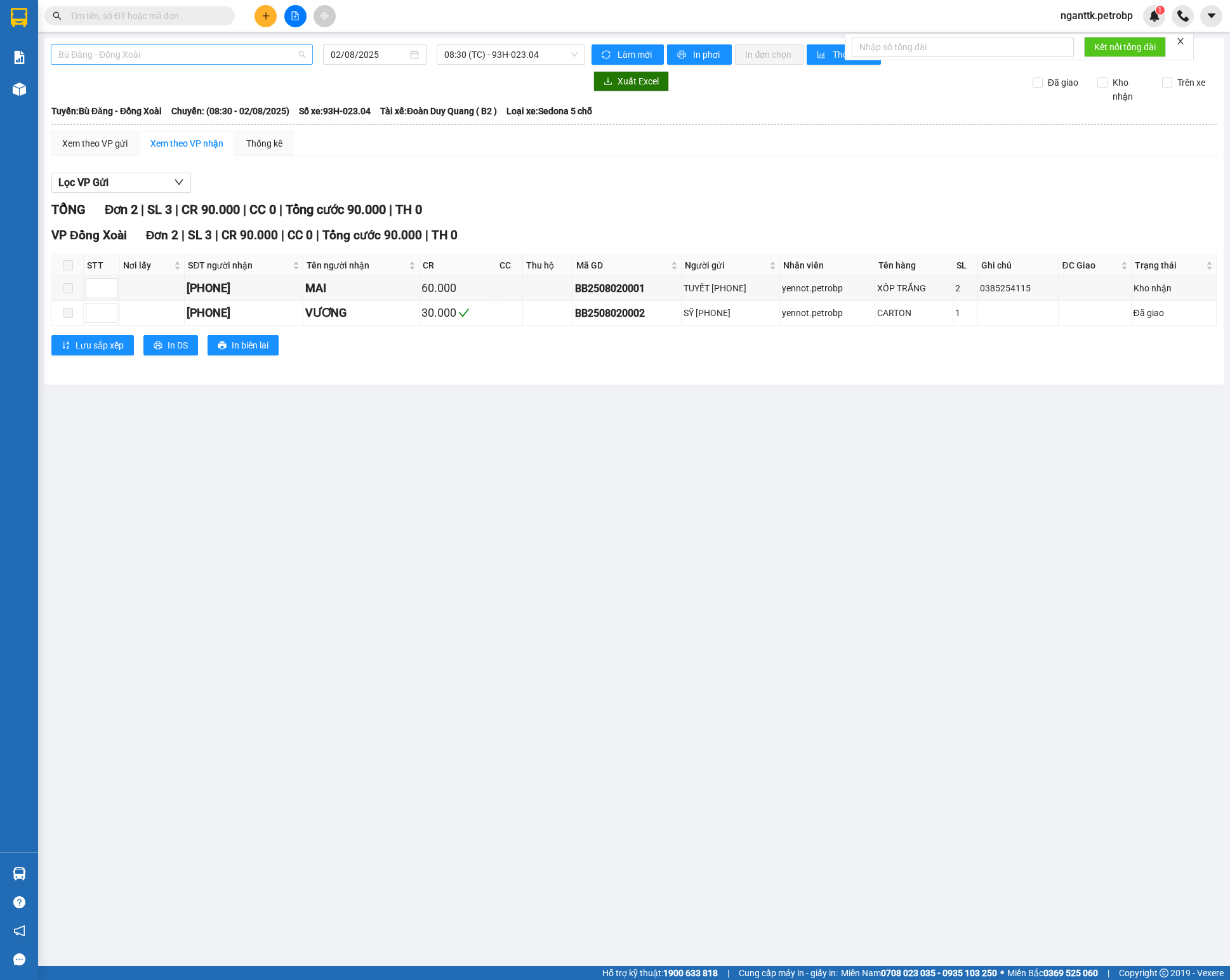 click on "Bù Đăng - Đồng Xoài" at bounding box center (182, 55) 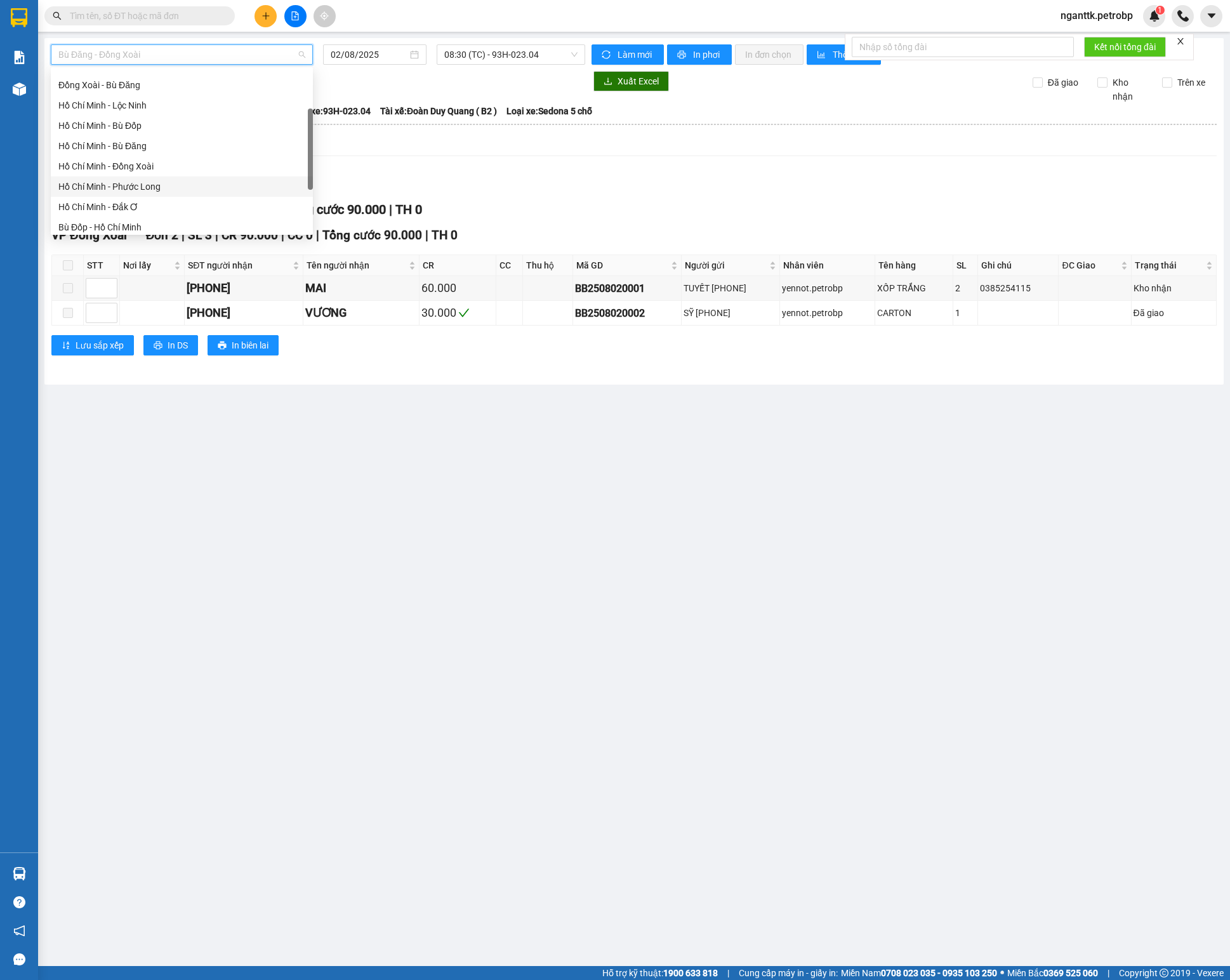 scroll, scrollTop: 244, scrollLeft: 0, axis: vertical 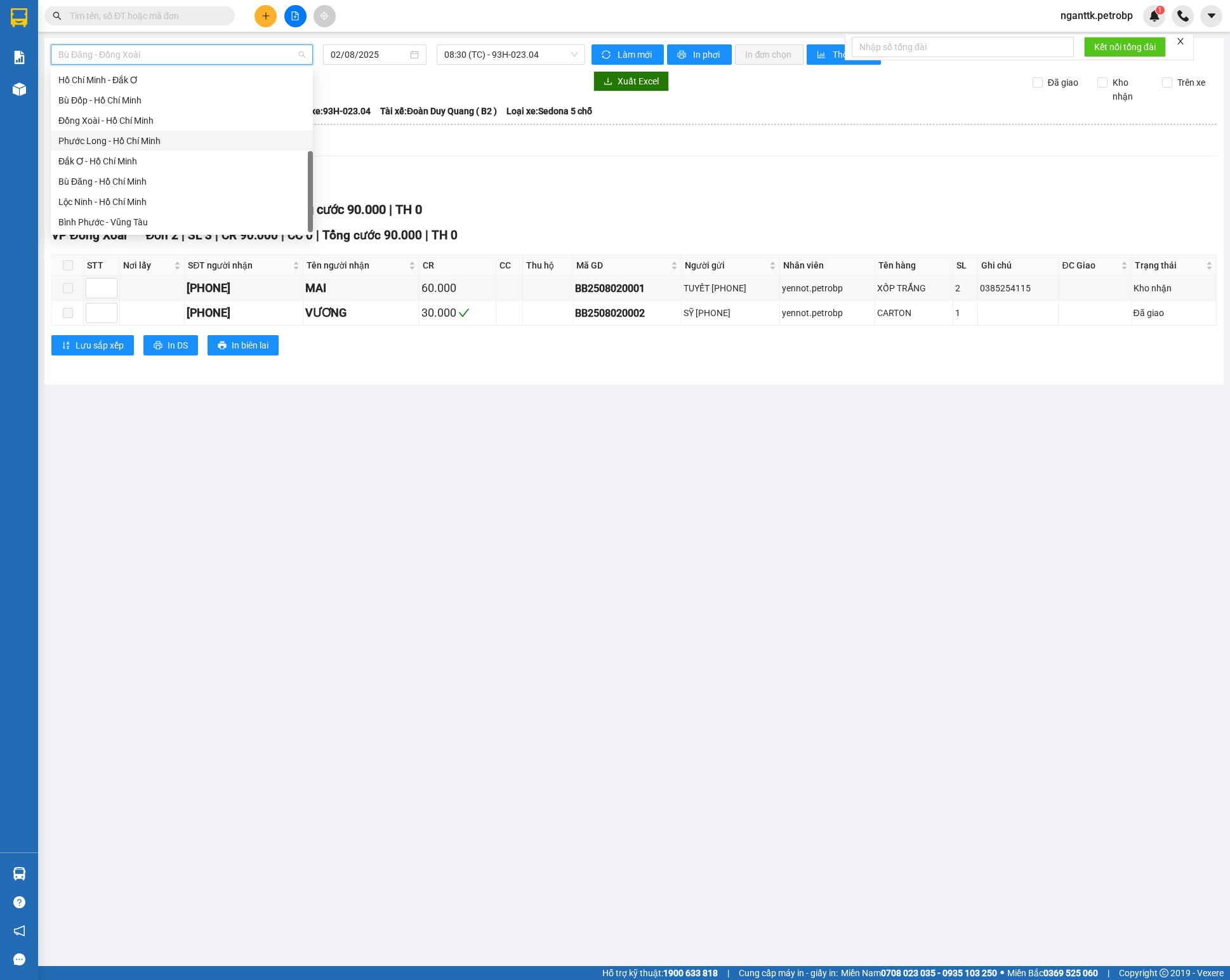 click on "Phước Long - Hồ Chí Minh" at bounding box center (182, 141) 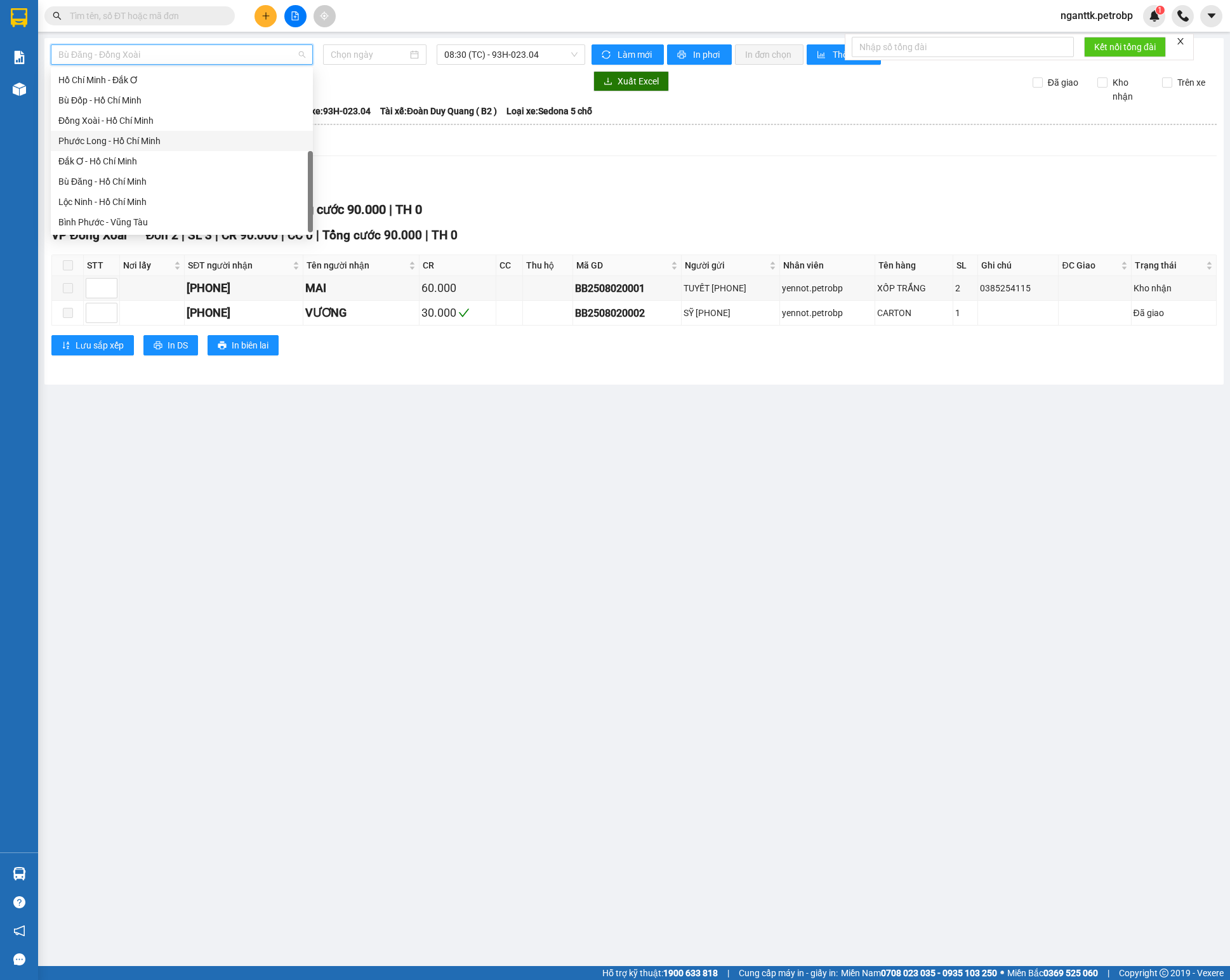 type on "02/08/2025" 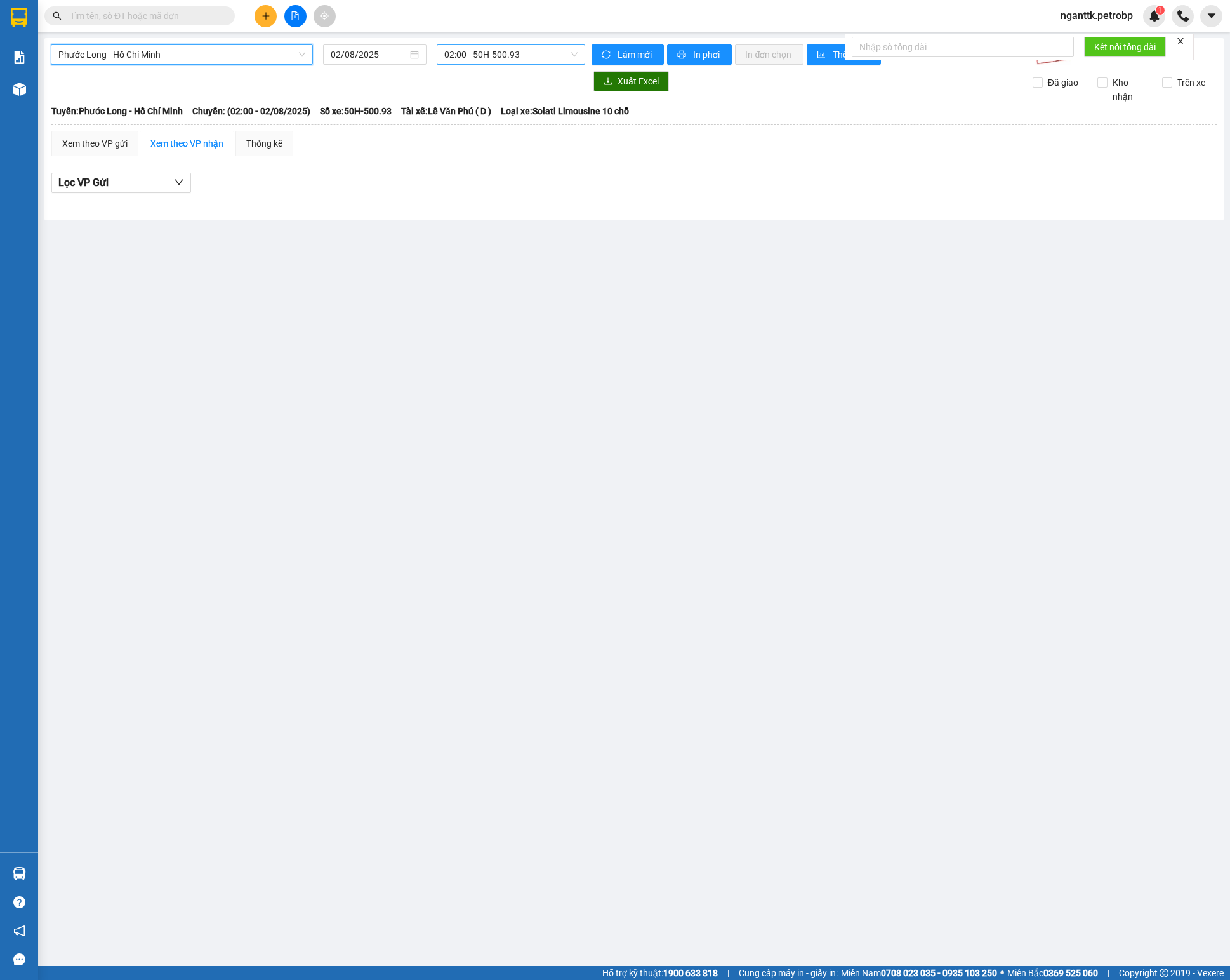 click on "02:00     - 50H-500.93" at bounding box center [511, 55] 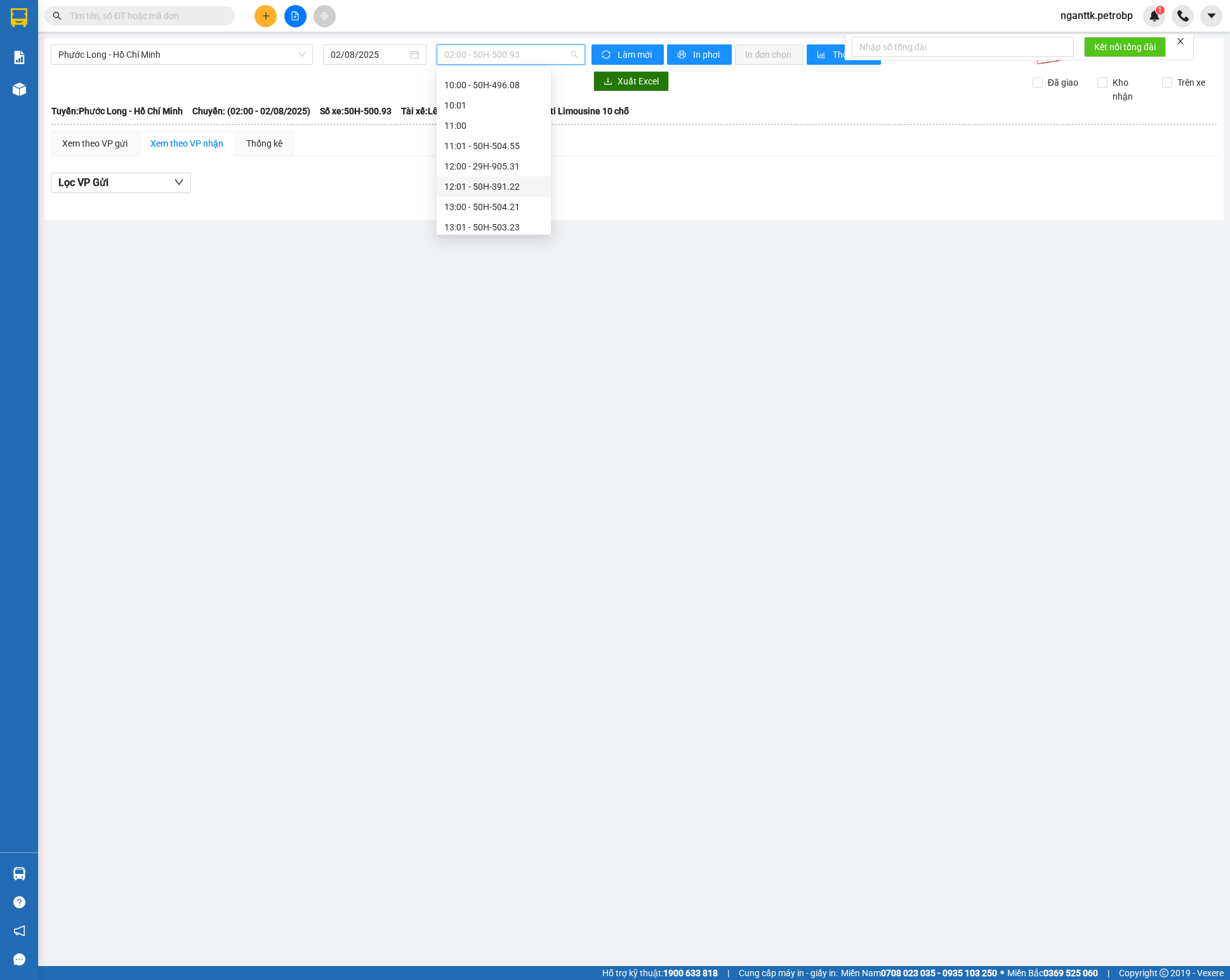 scroll, scrollTop: 254, scrollLeft: 0, axis: vertical 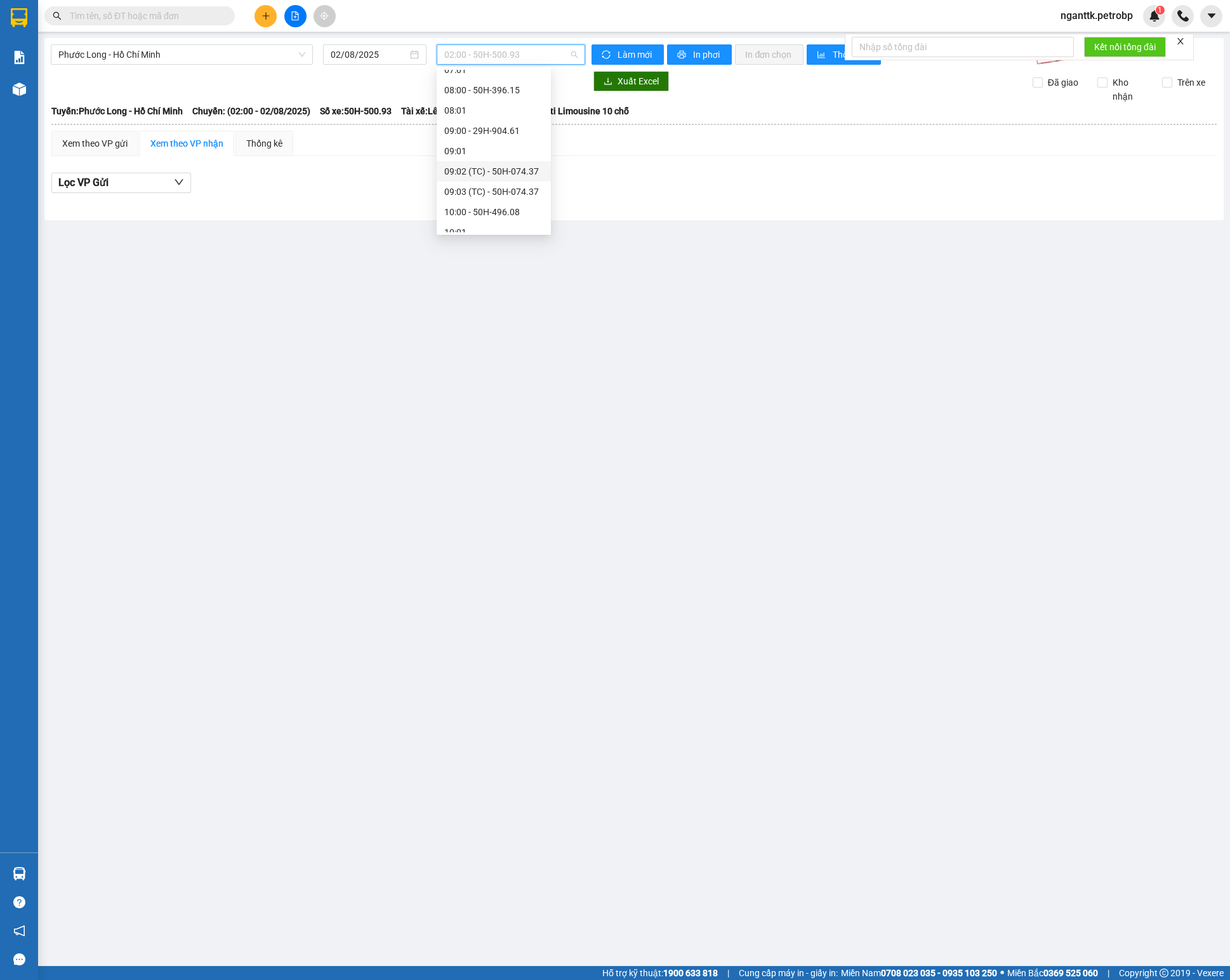 click on "09:02   (TC)   - 50H-074.37" at bounding box center (494, 171) 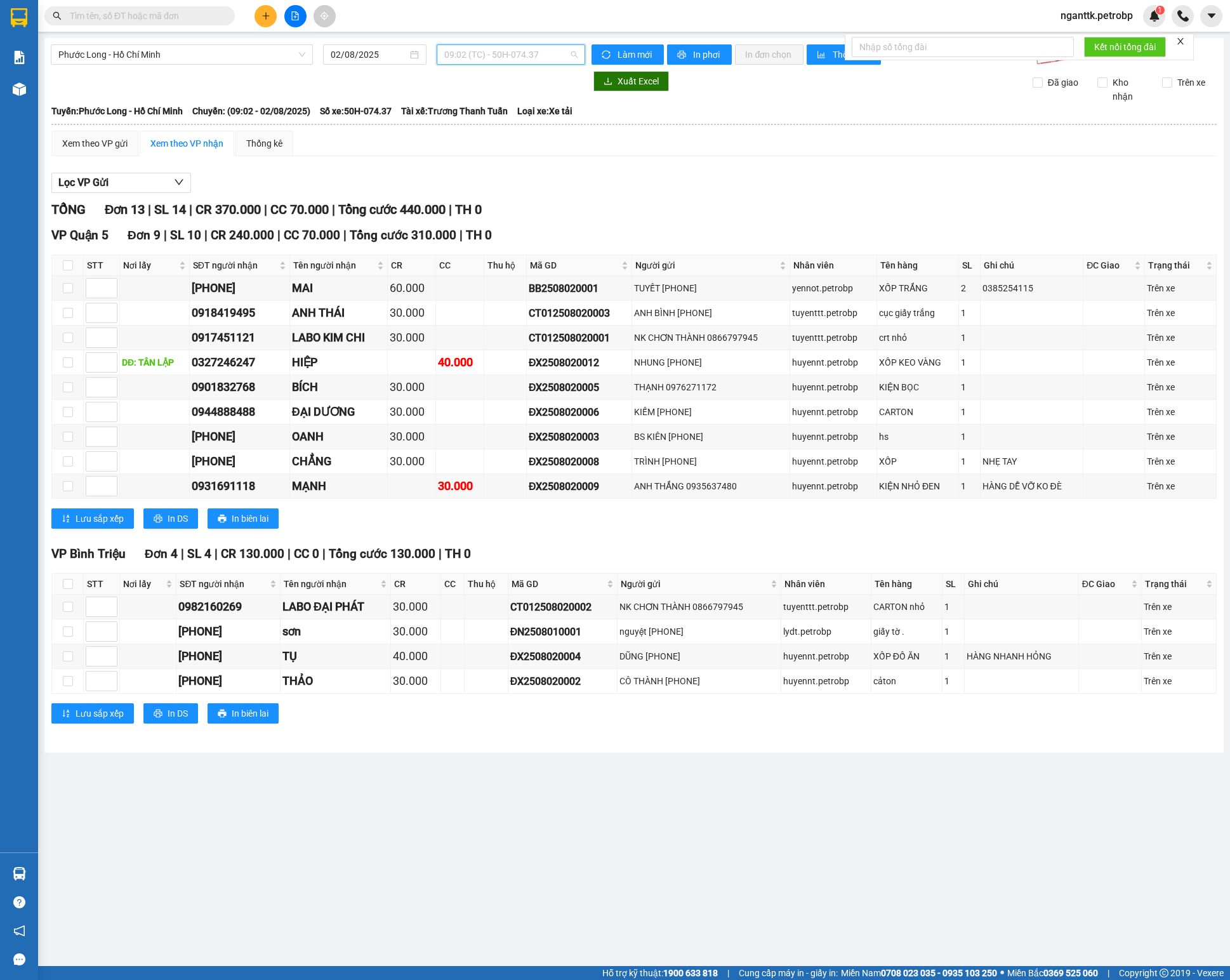 click on "09:02   (TC)   - 50H-074.37" at bounding box center [511, 55] 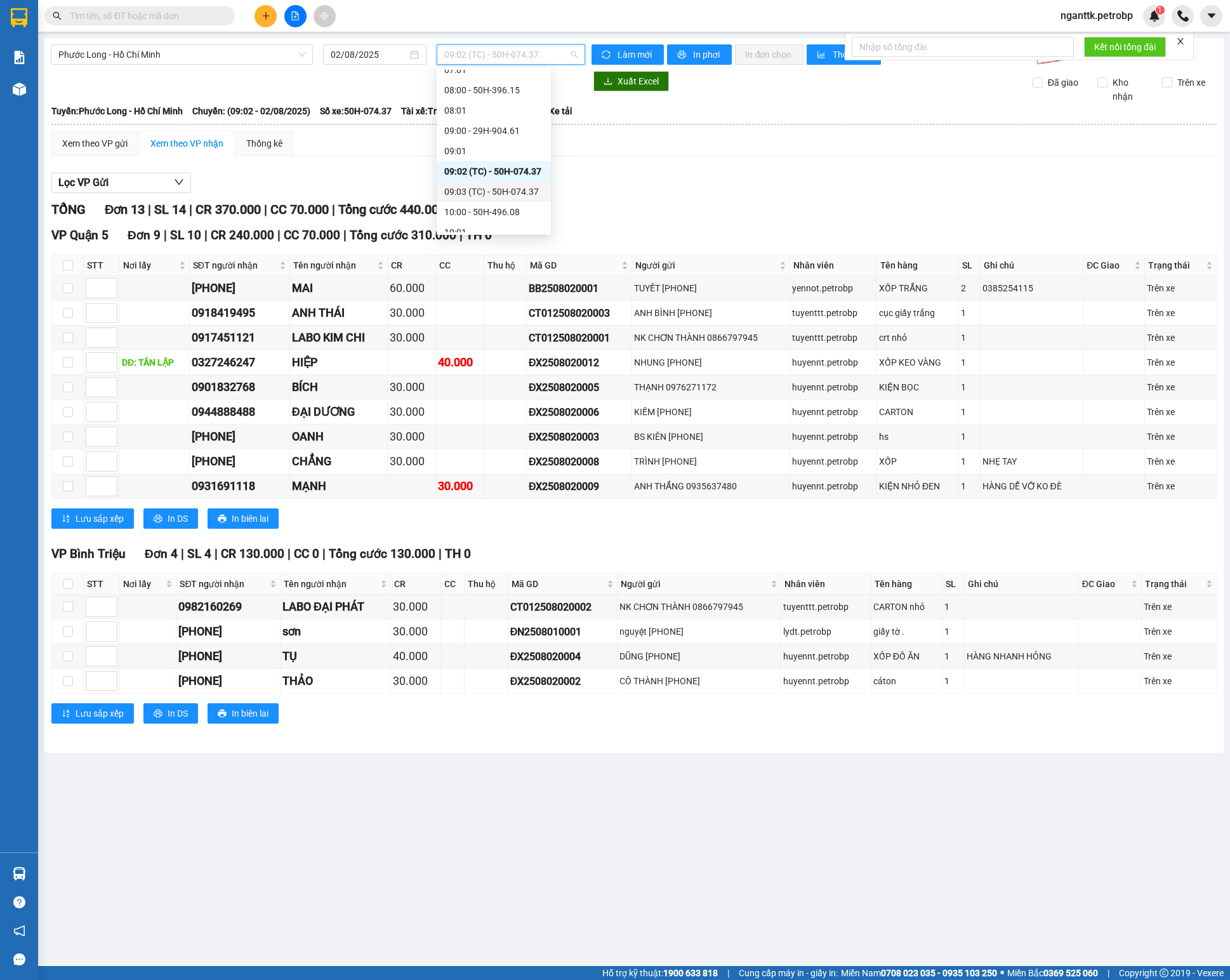 click on "09:03   (TC)   - 50H-074.37" at bounding box center [494, 192] 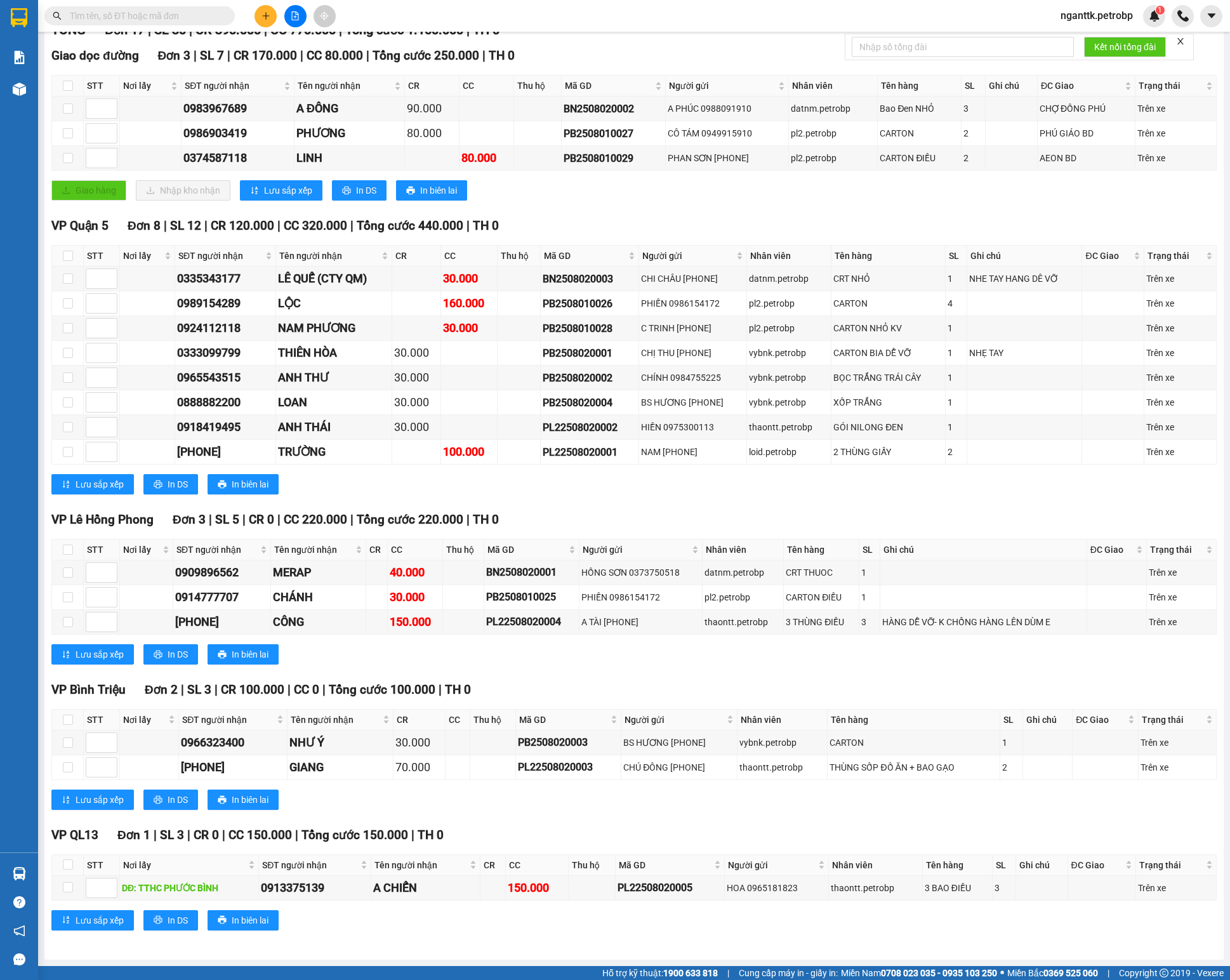 scroll, scrollTop: 0, scrollLeft: 0, axis: both 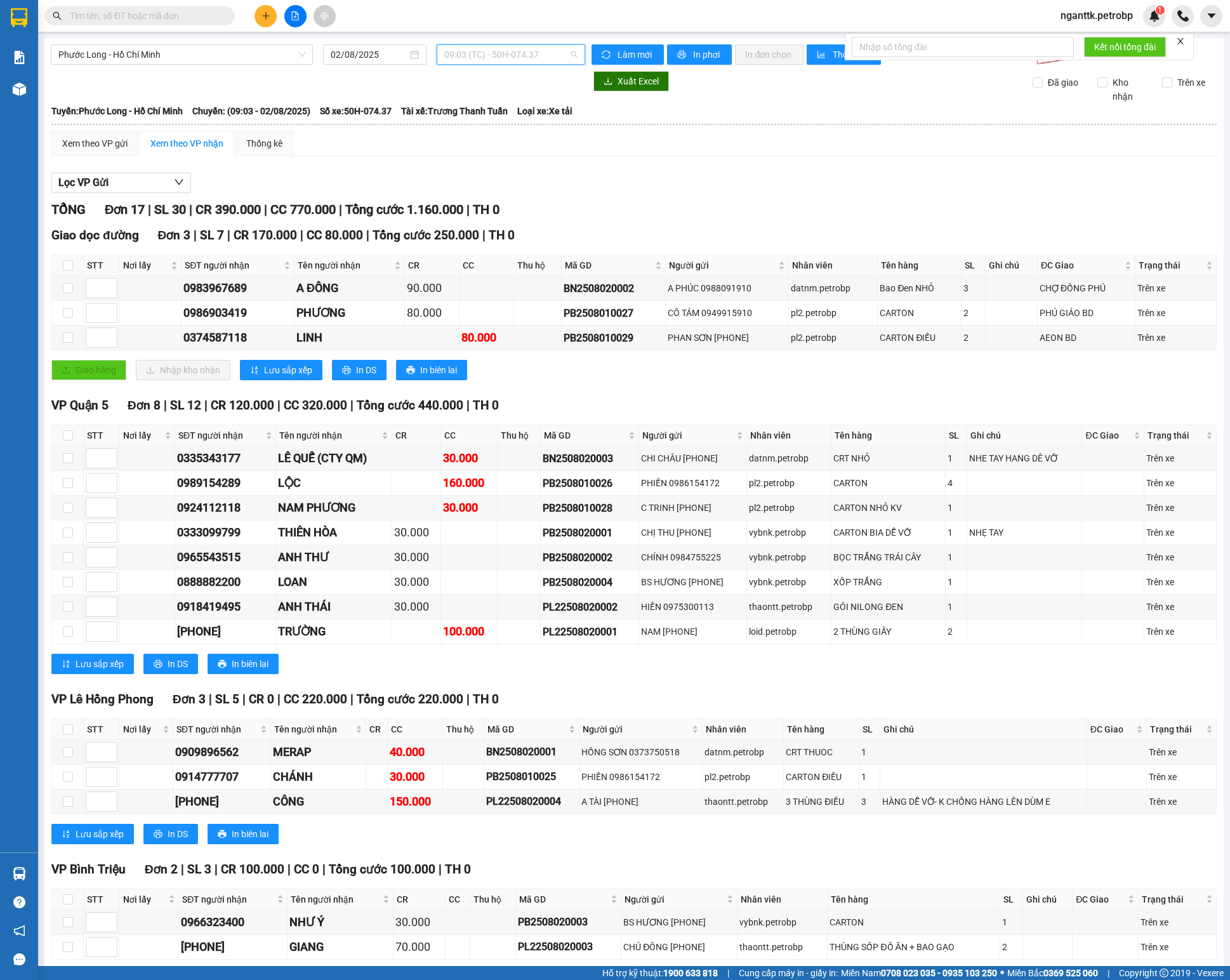 click on "09:03   (TC)   - 50H-074.37" at bounding box center (511, 55) 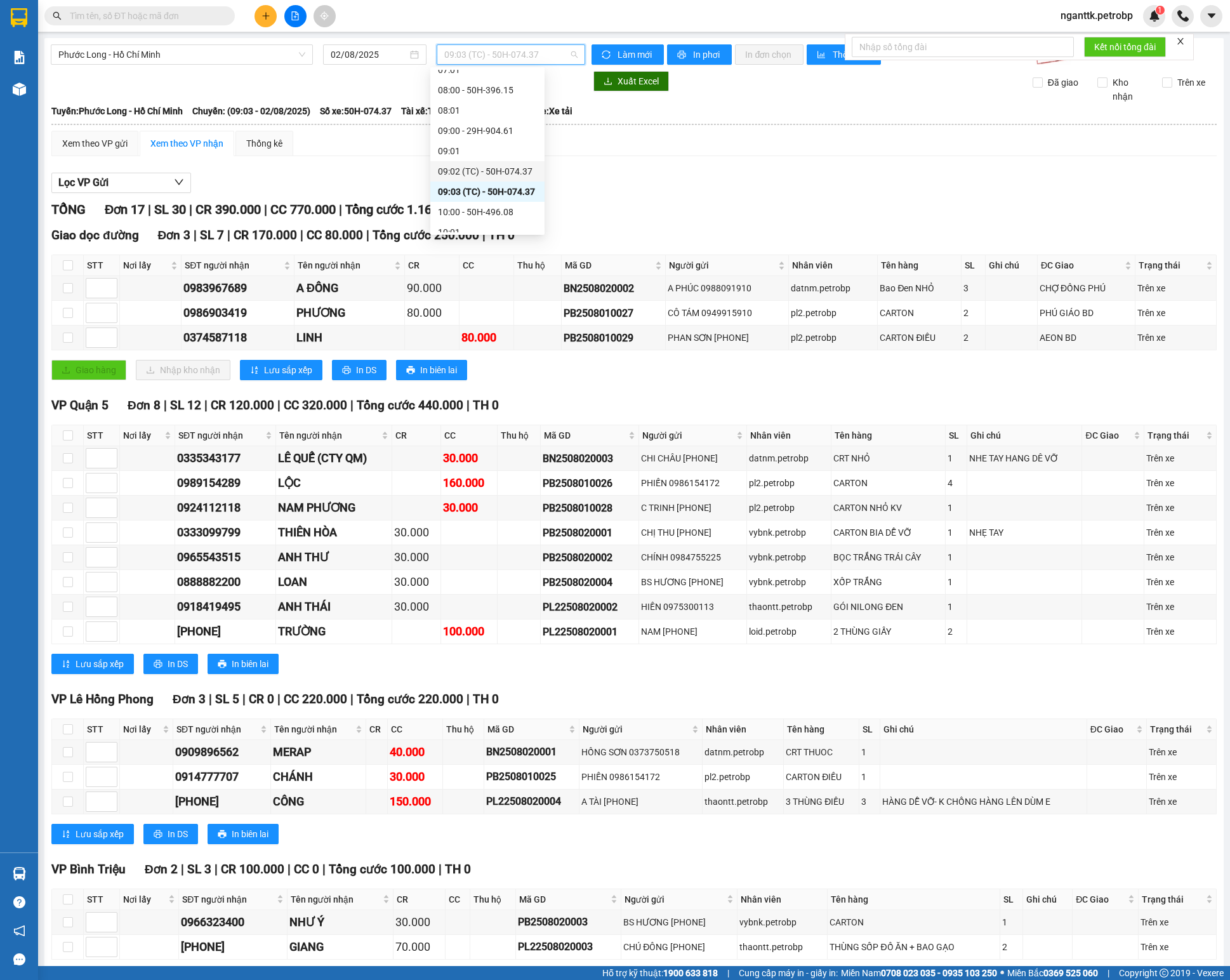 click on "09:02   (TC)   - 50H-074.37" at bounding box center (487, 171) 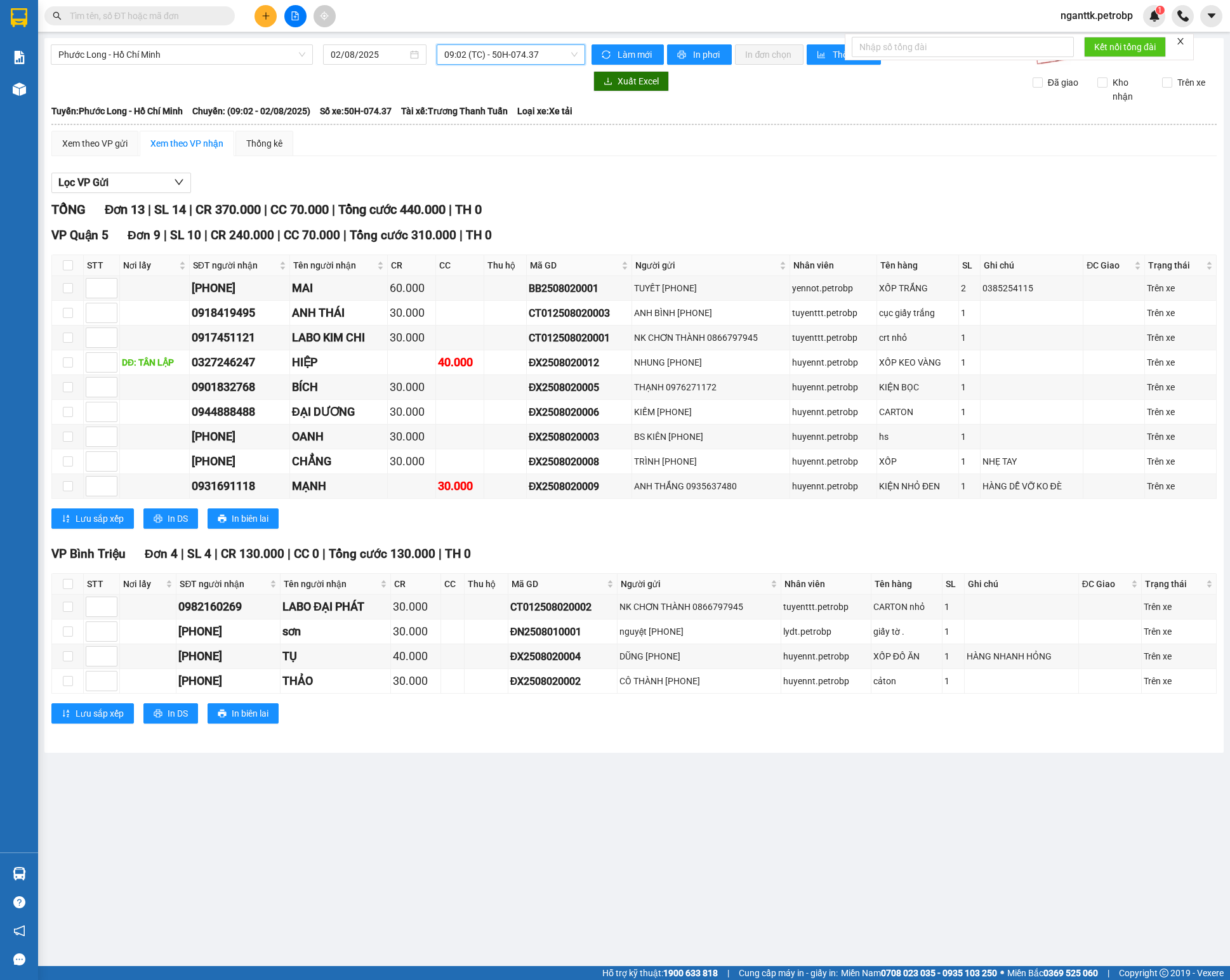click on "09:02   (TC)   - 50H-074.37" at bounding box center [511, 55] 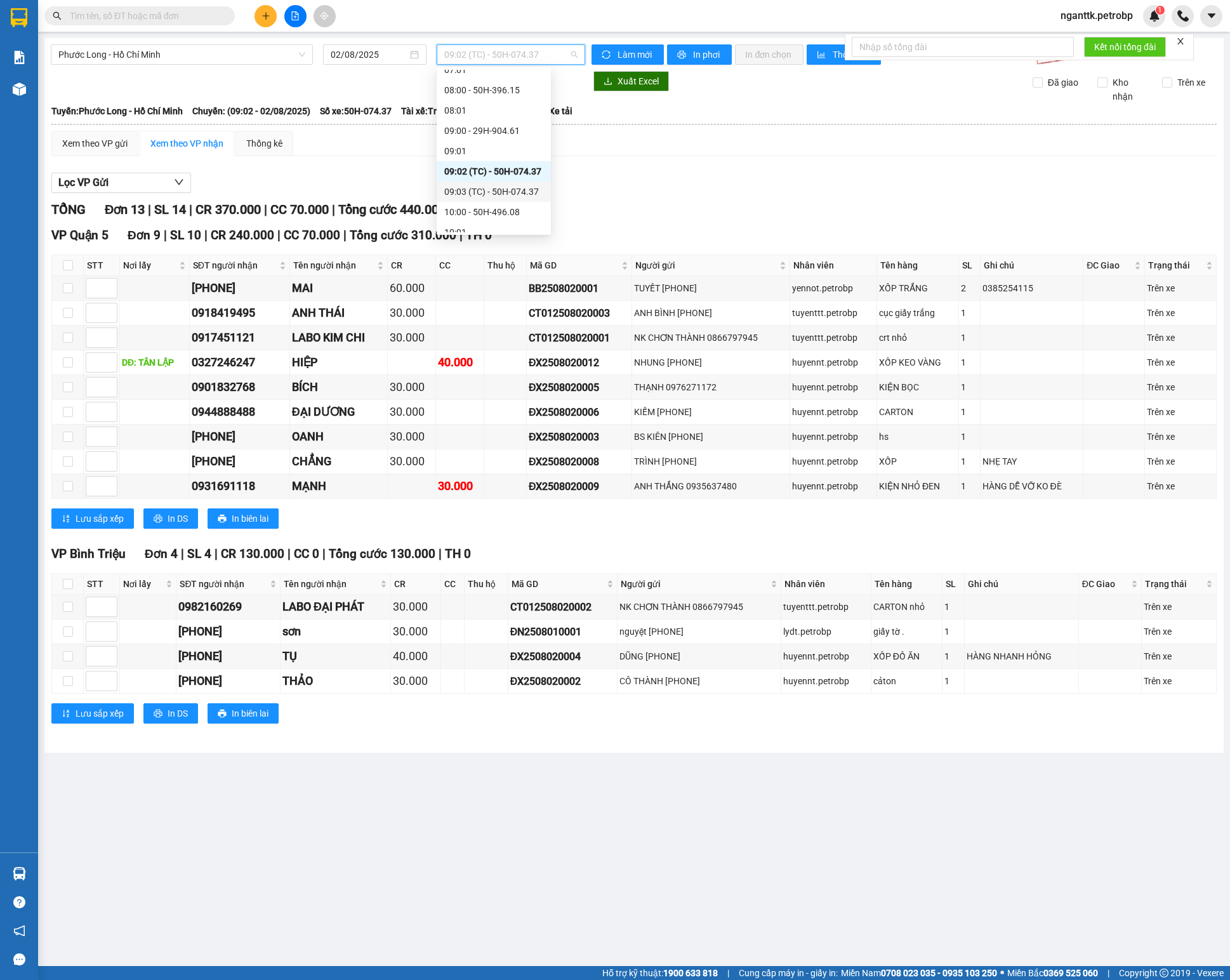click on "09:03   (TC)   - 50H-074.37" at bounding box center (494, 192) 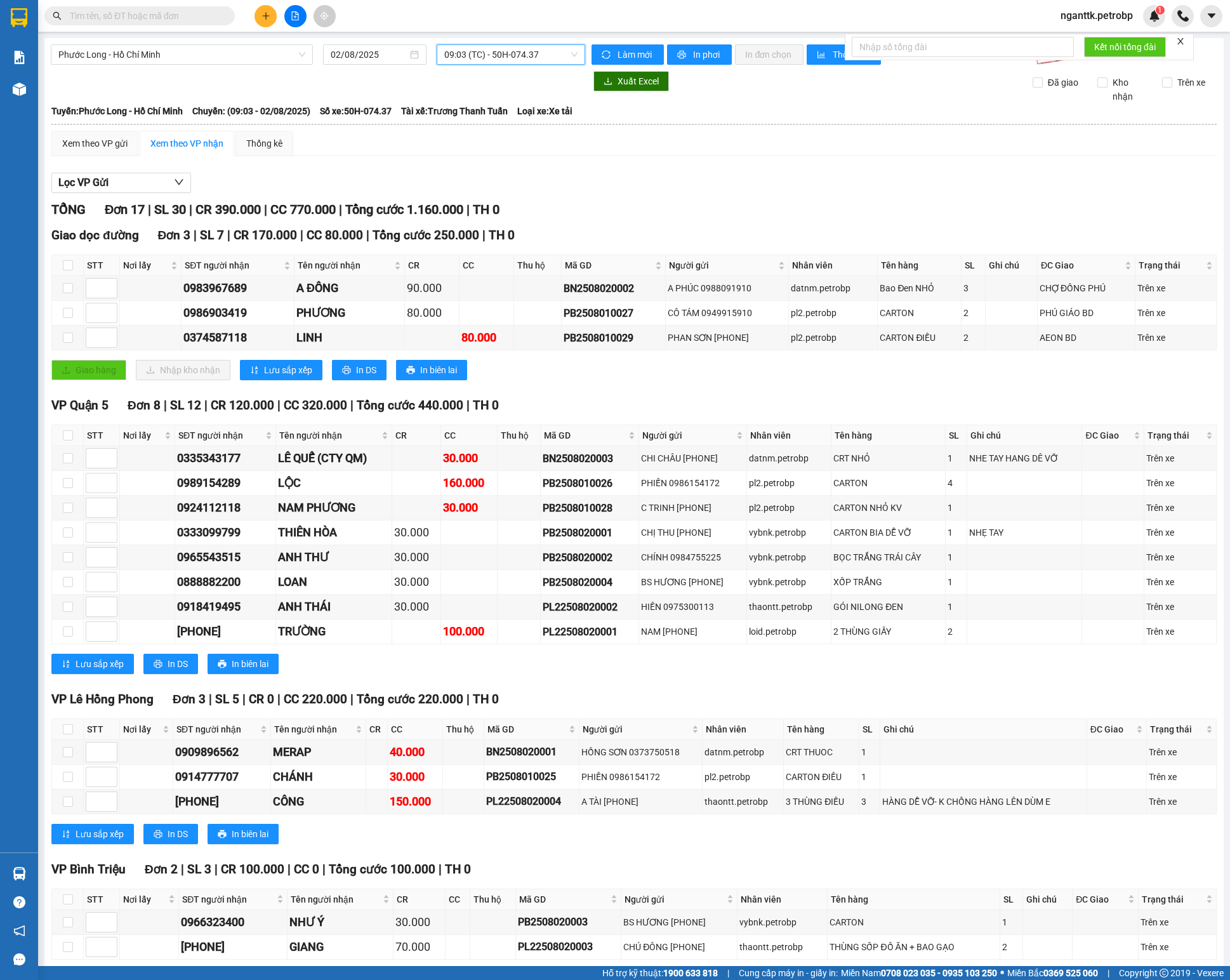 click on "09:03   (TC)   - 50H-074.37" at bounding box center [511, 55] 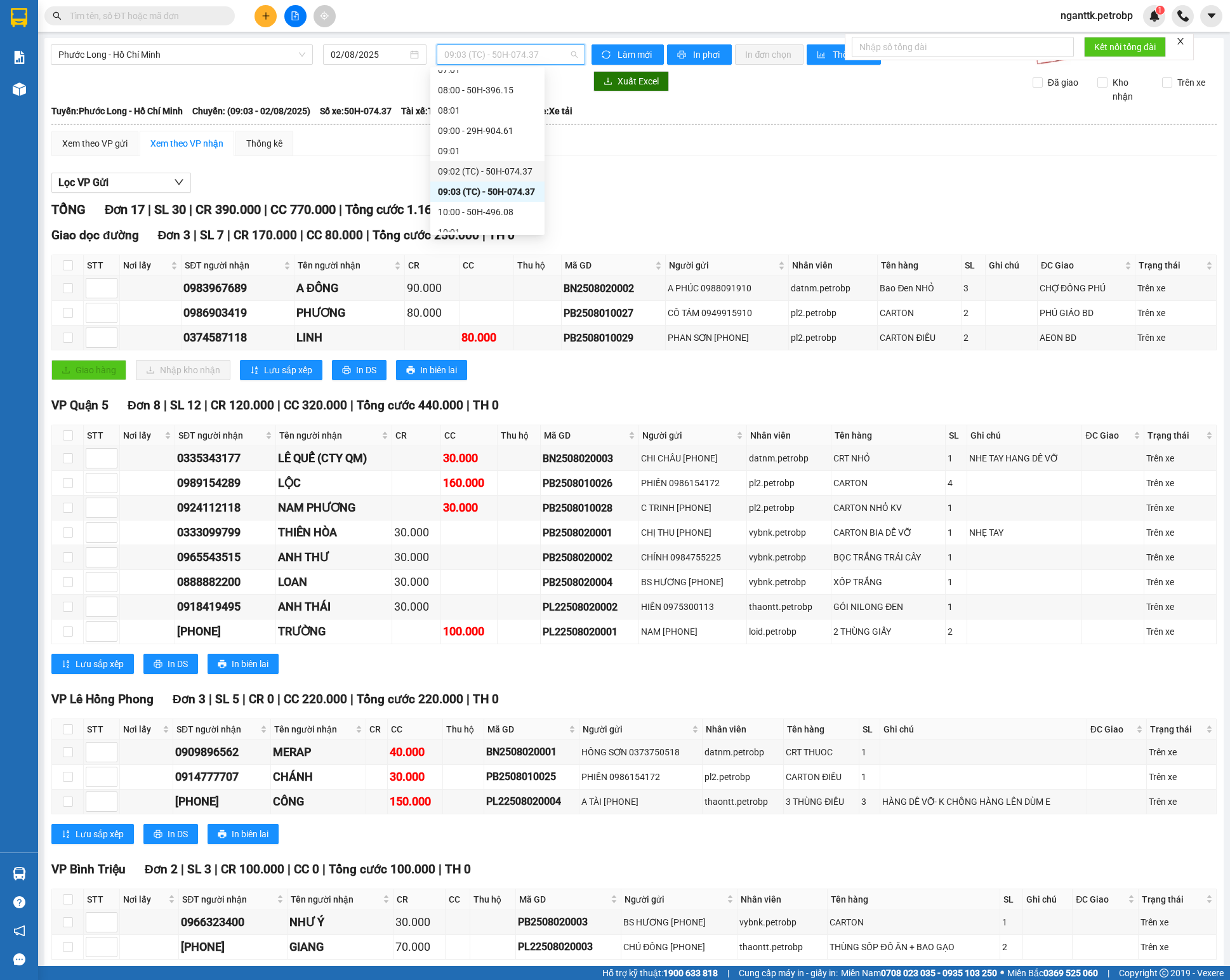 click on "09:02   (TC)   - 50H-074.37" at bounding box center [487, 171] 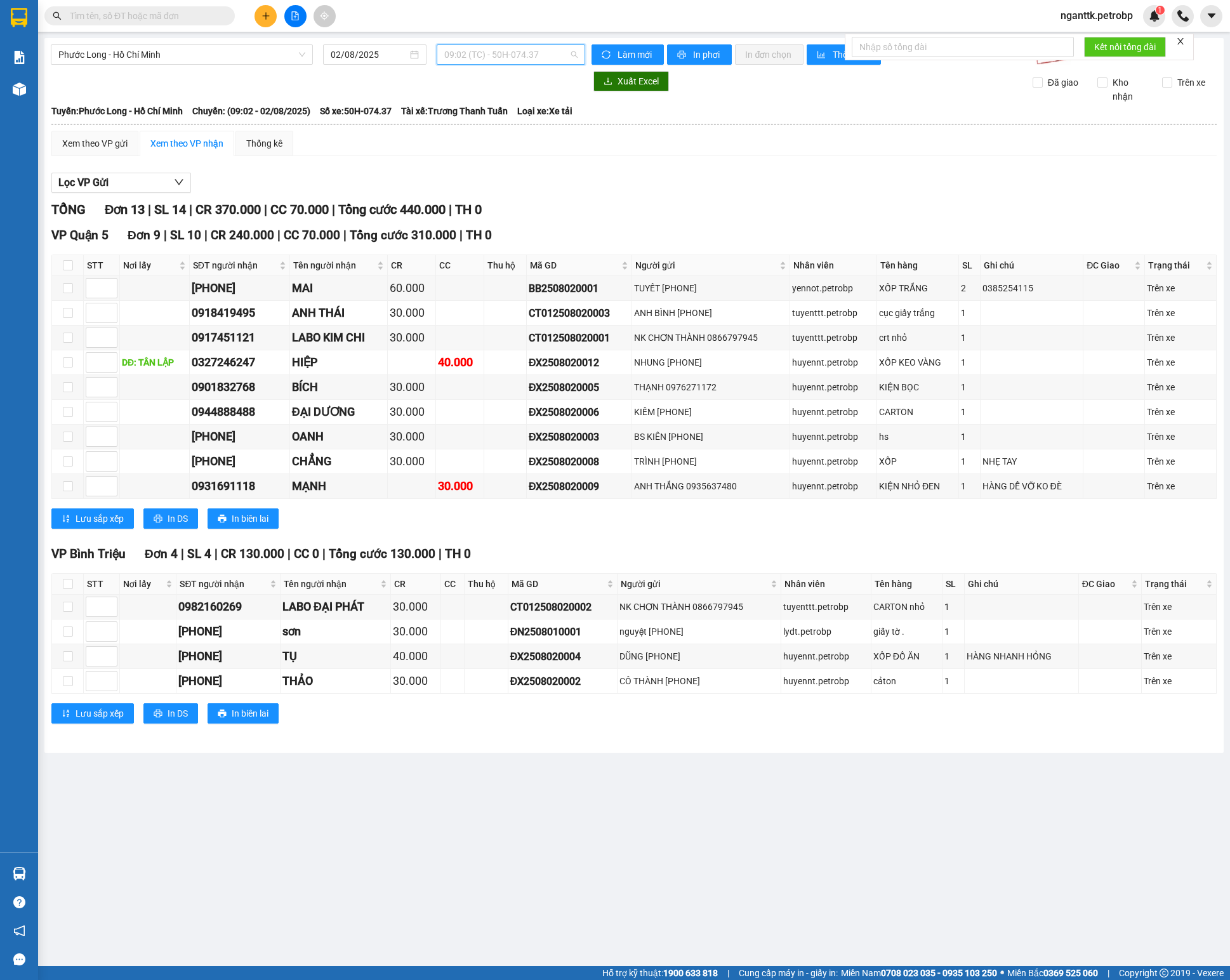 click on "09:02   (TC)   - 50H-074.37" at bounding box center (511, 55) 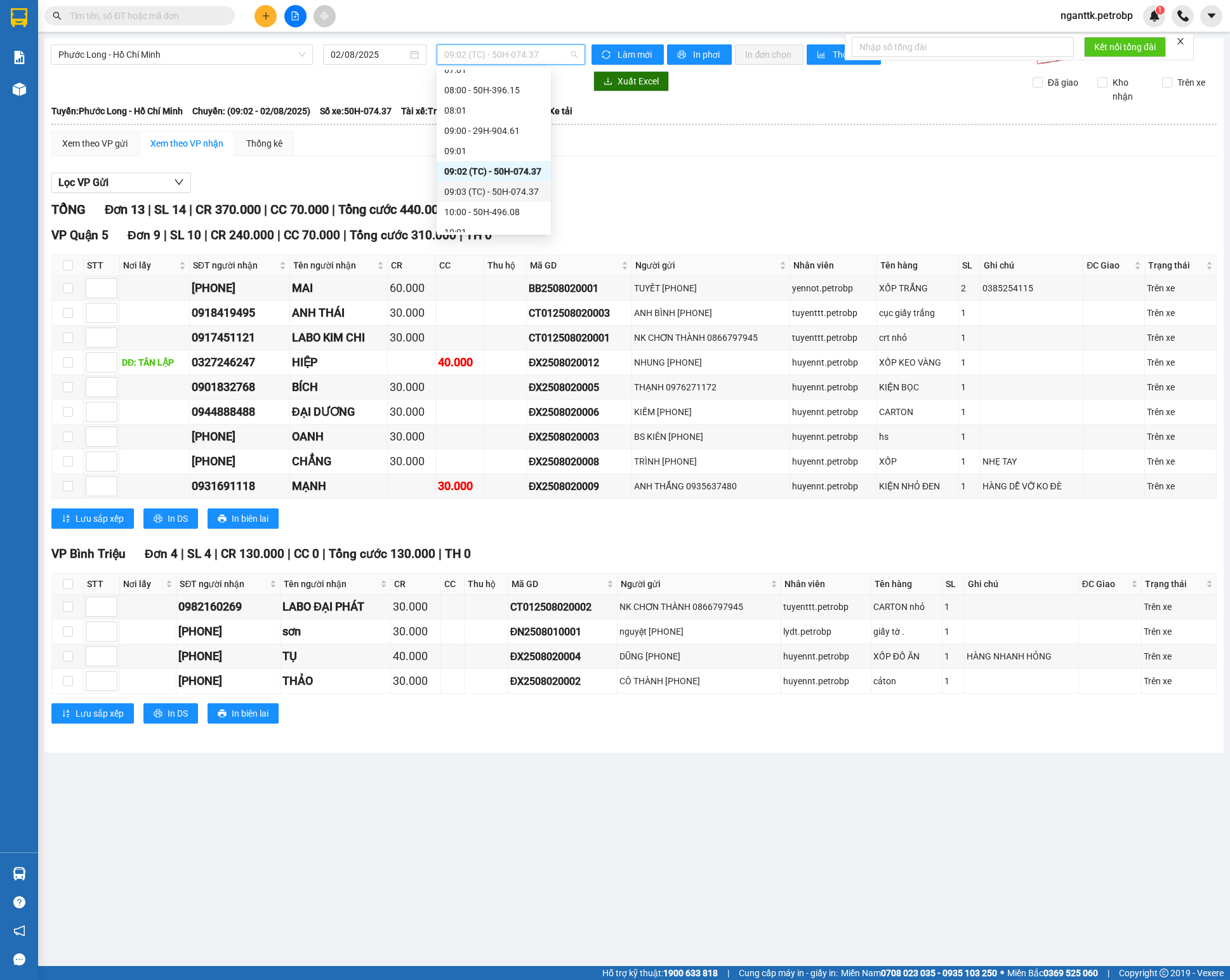 click on "09:03   (TC)   - 50H-074.37" at bounding box center [494, 192] 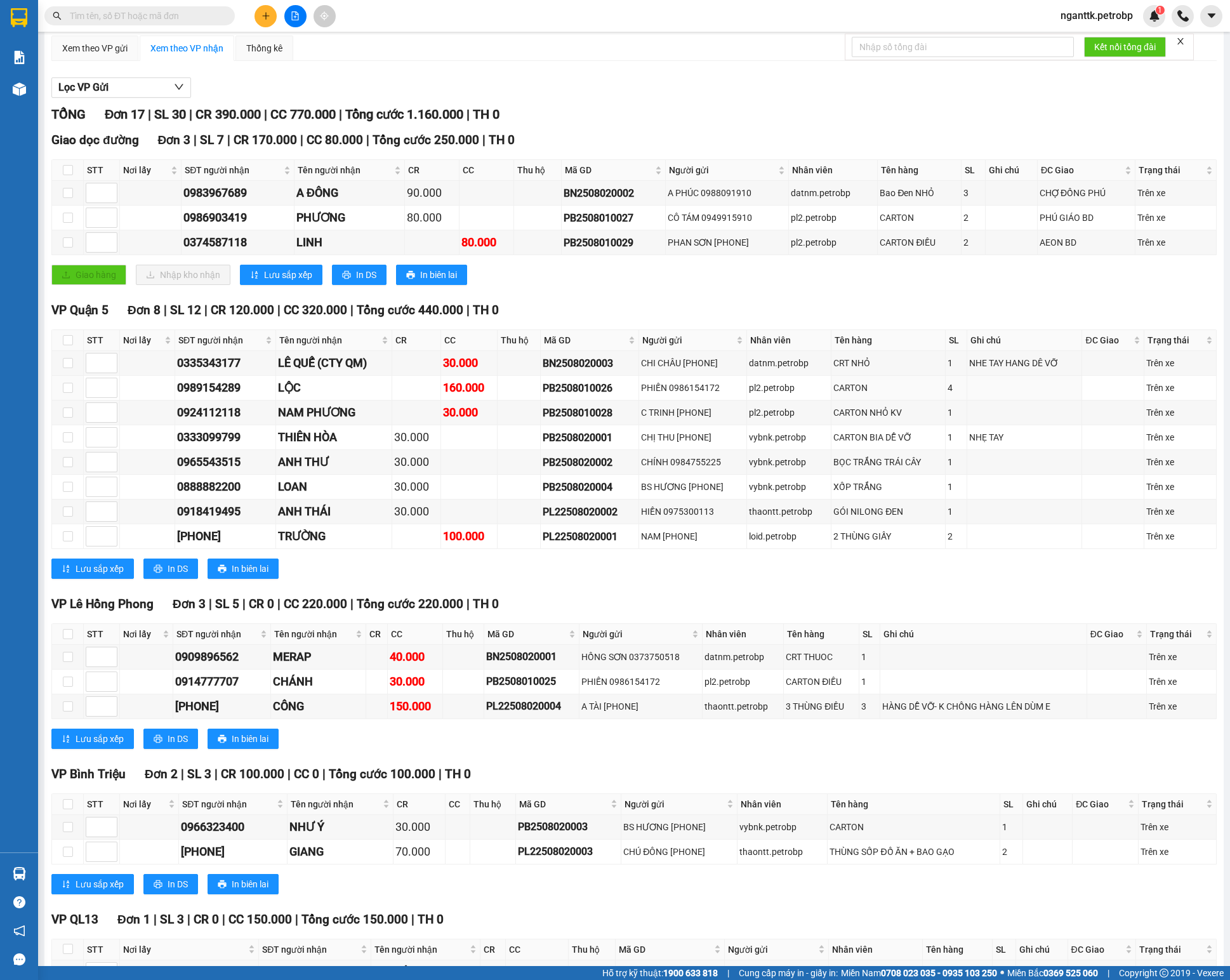 scroll, scrollTop: 0, scrollLeft: 0, axis: both 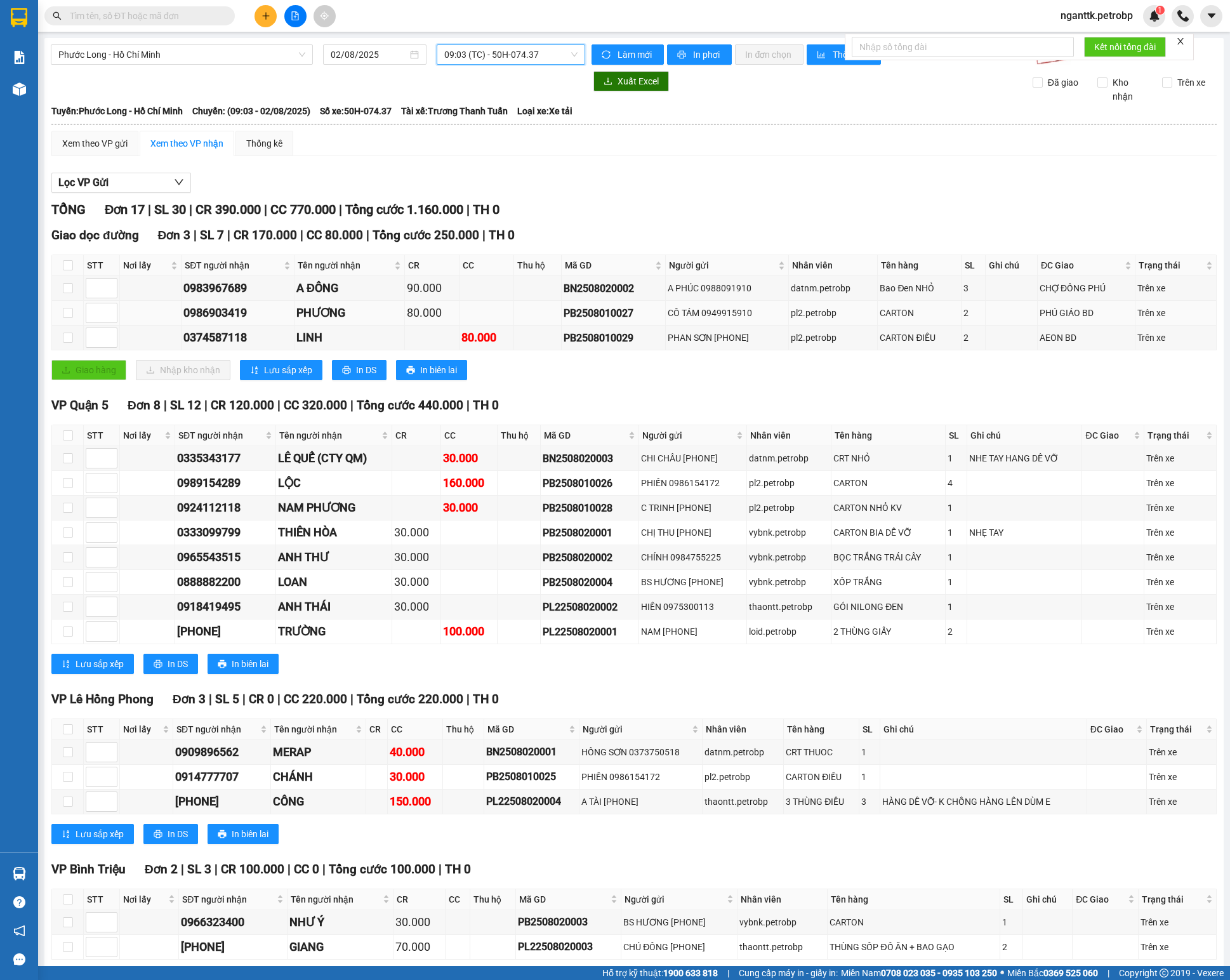 click on "PB2508010027" at bounding box center (613, 313) 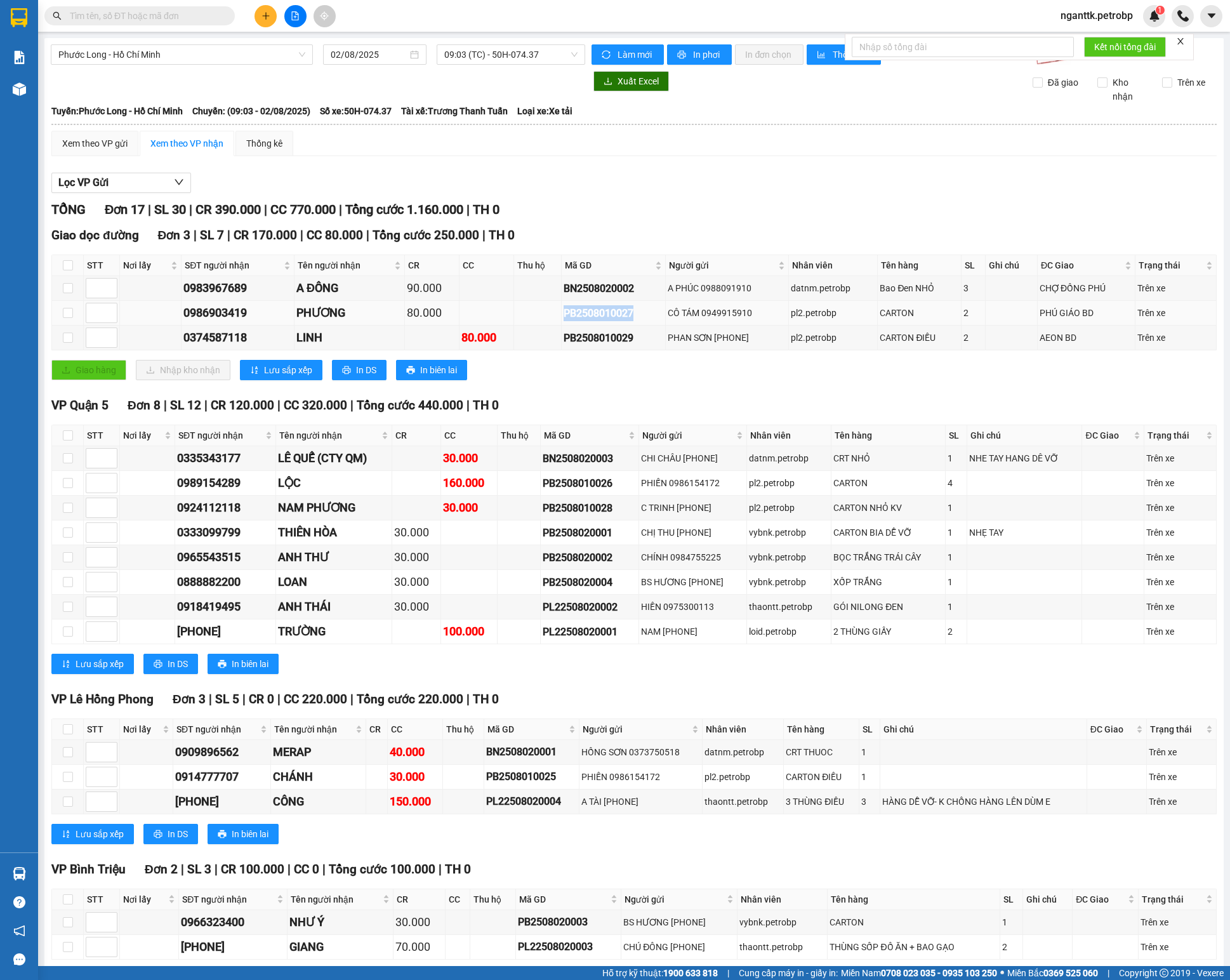 click on "PB2508010027" at bounding box center (613, 313) 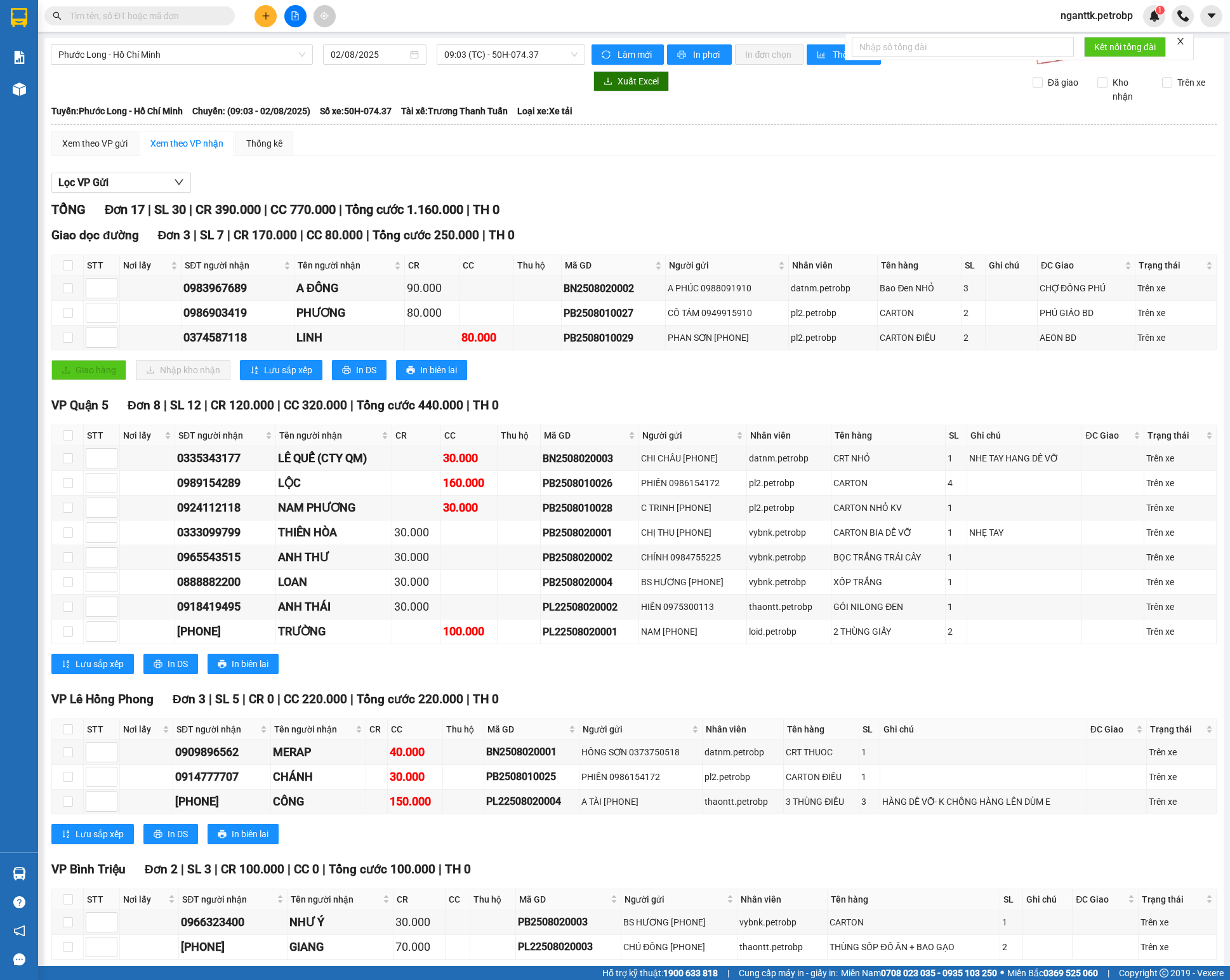 click at bounding box center (145, 16) 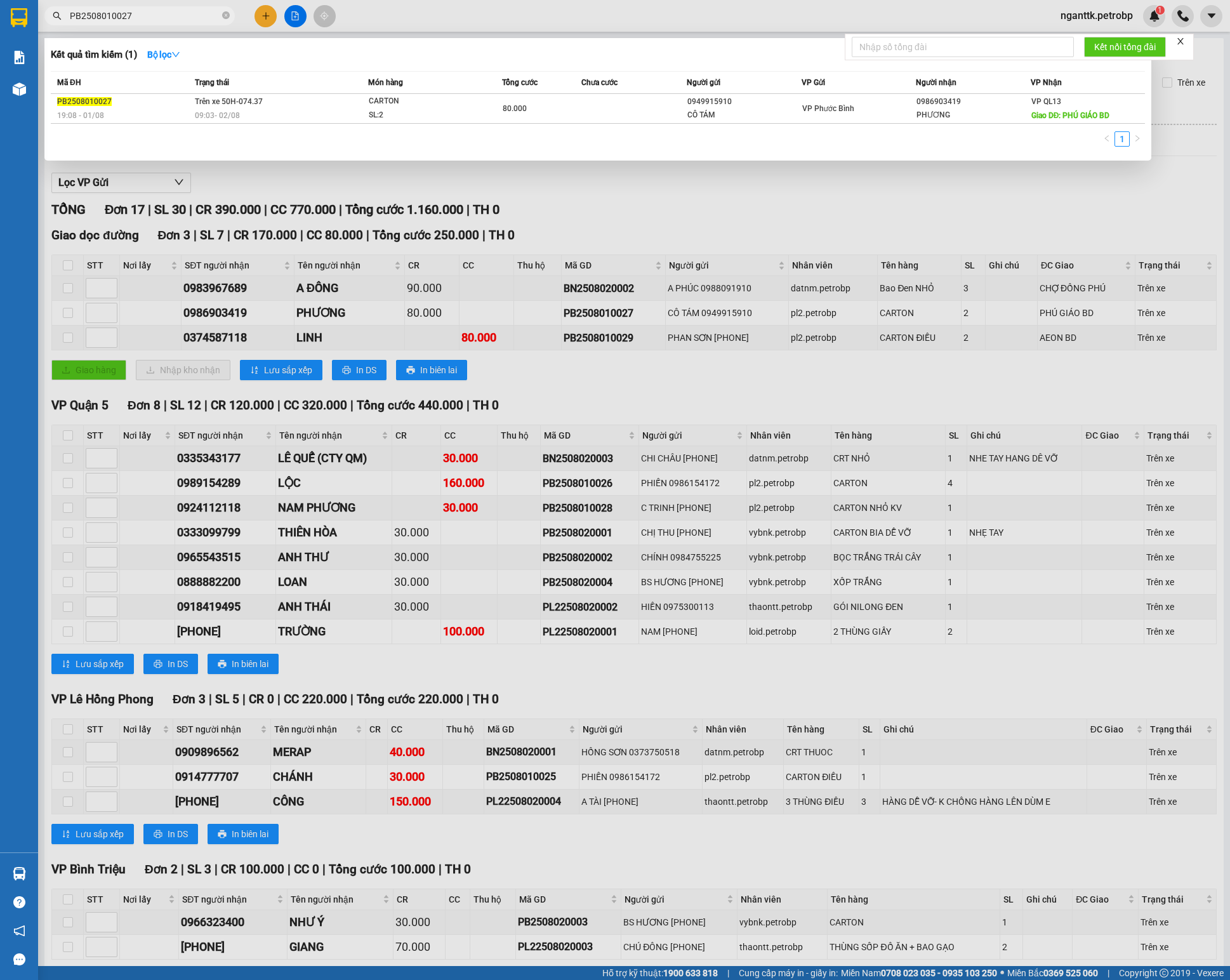 type on "PB2508010027" 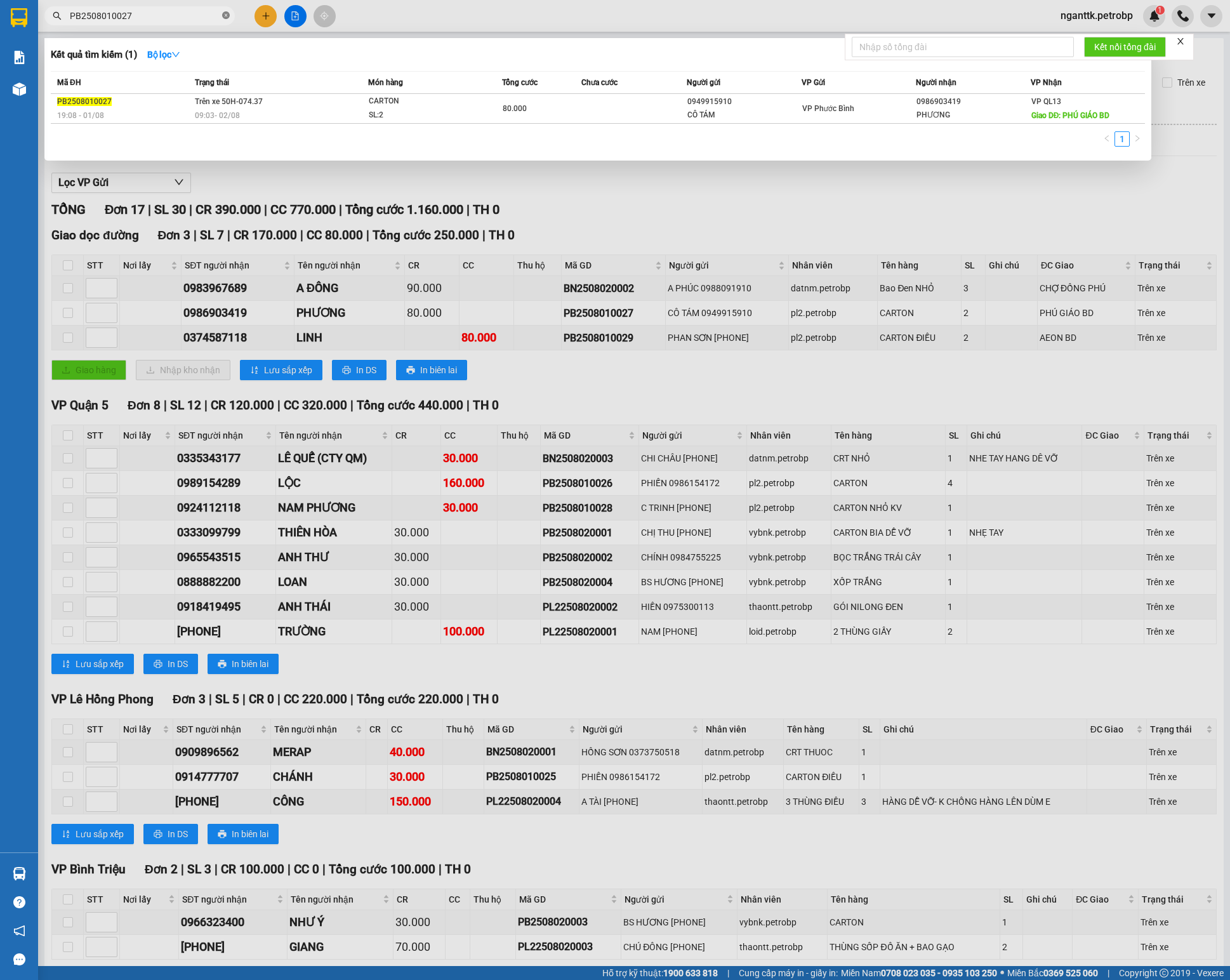 click 